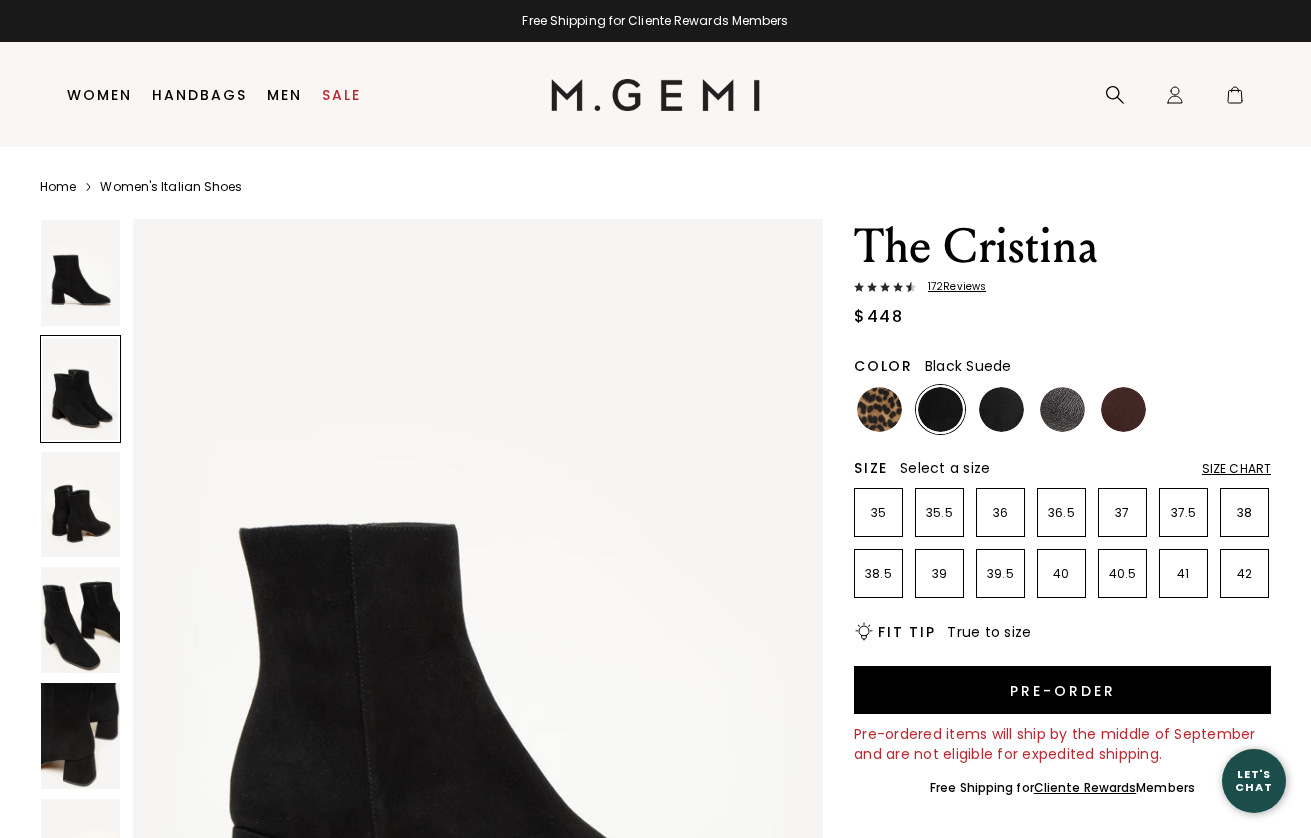 scroll, scrollTop: 0, scrollLeft: 0, axis: both 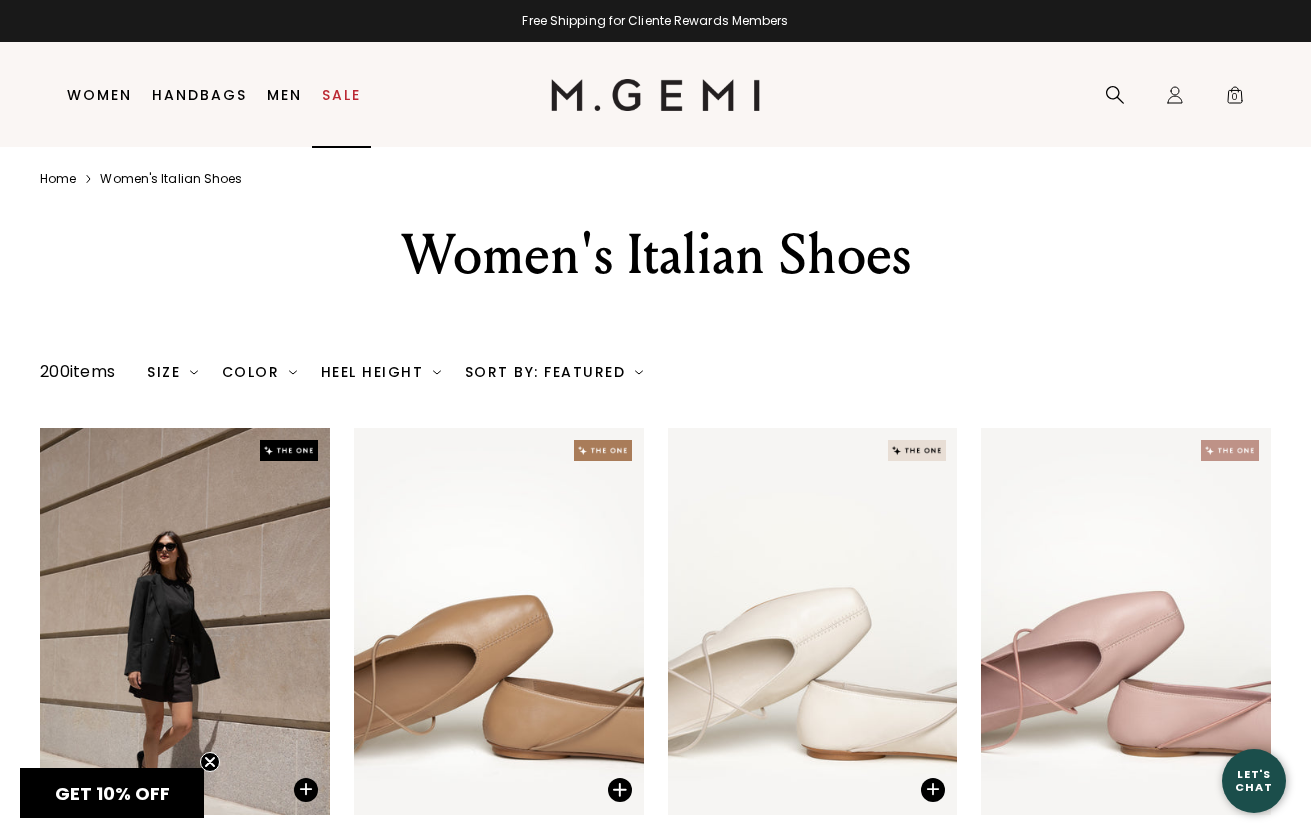 click on "Sale" at bounding box center [341, 95] 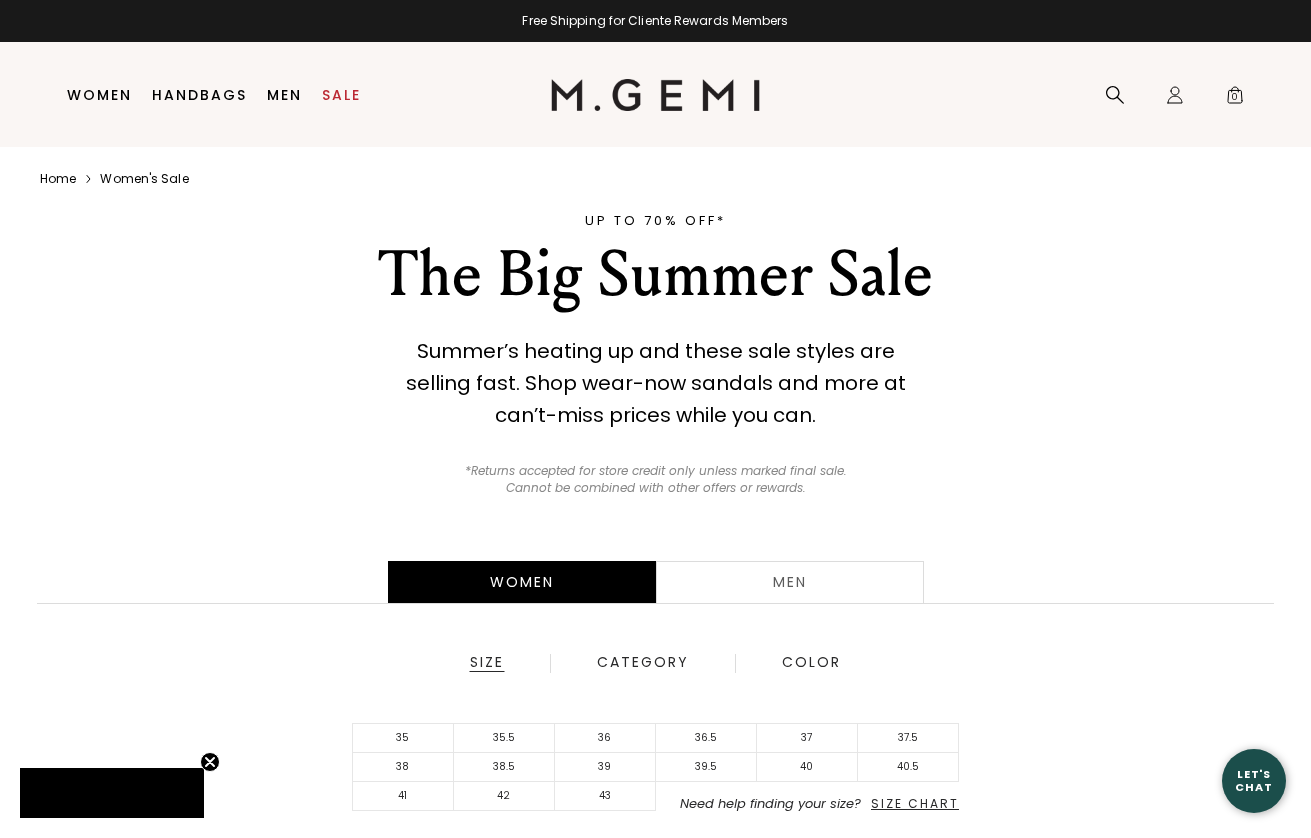 scroll, scrollTop: 0, scrollLeft: 0, axis: both 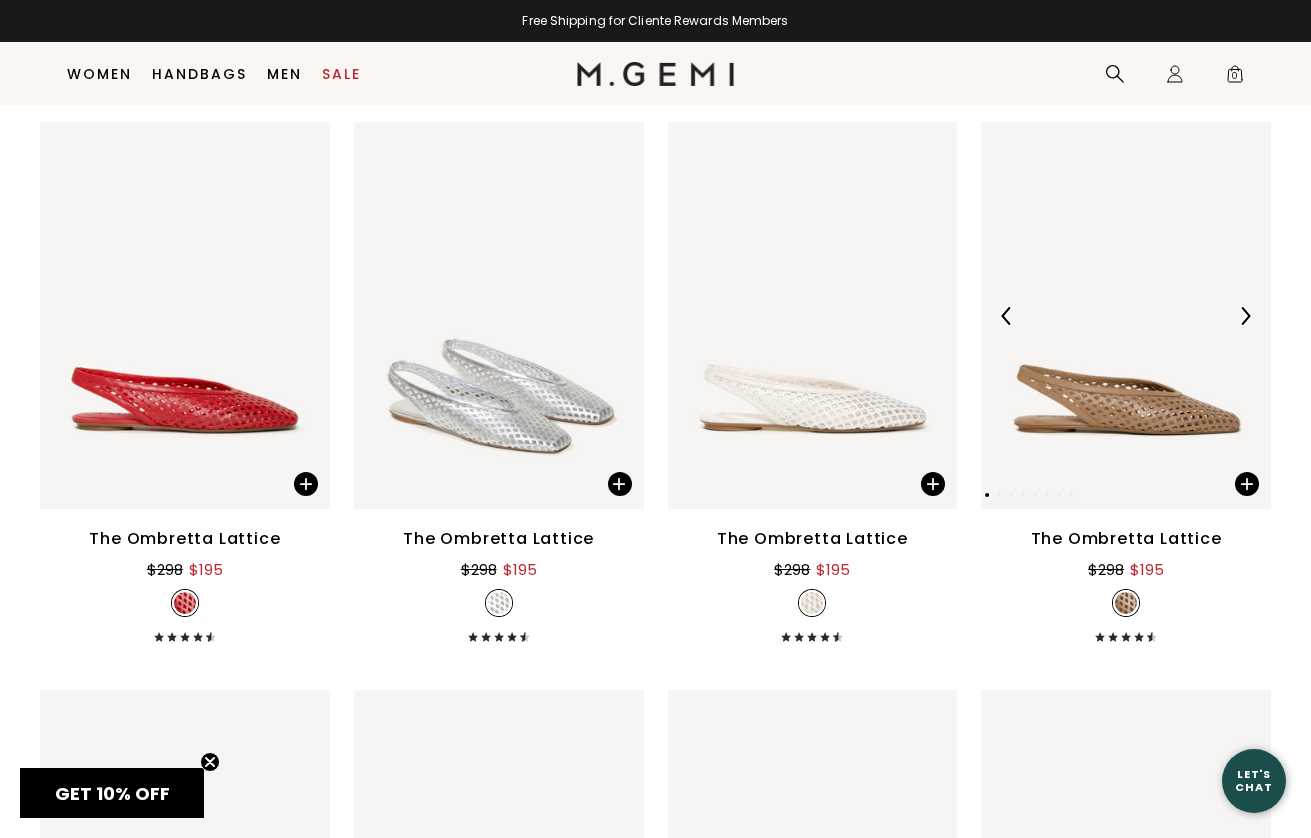 click at bounding box center [1126, 315] 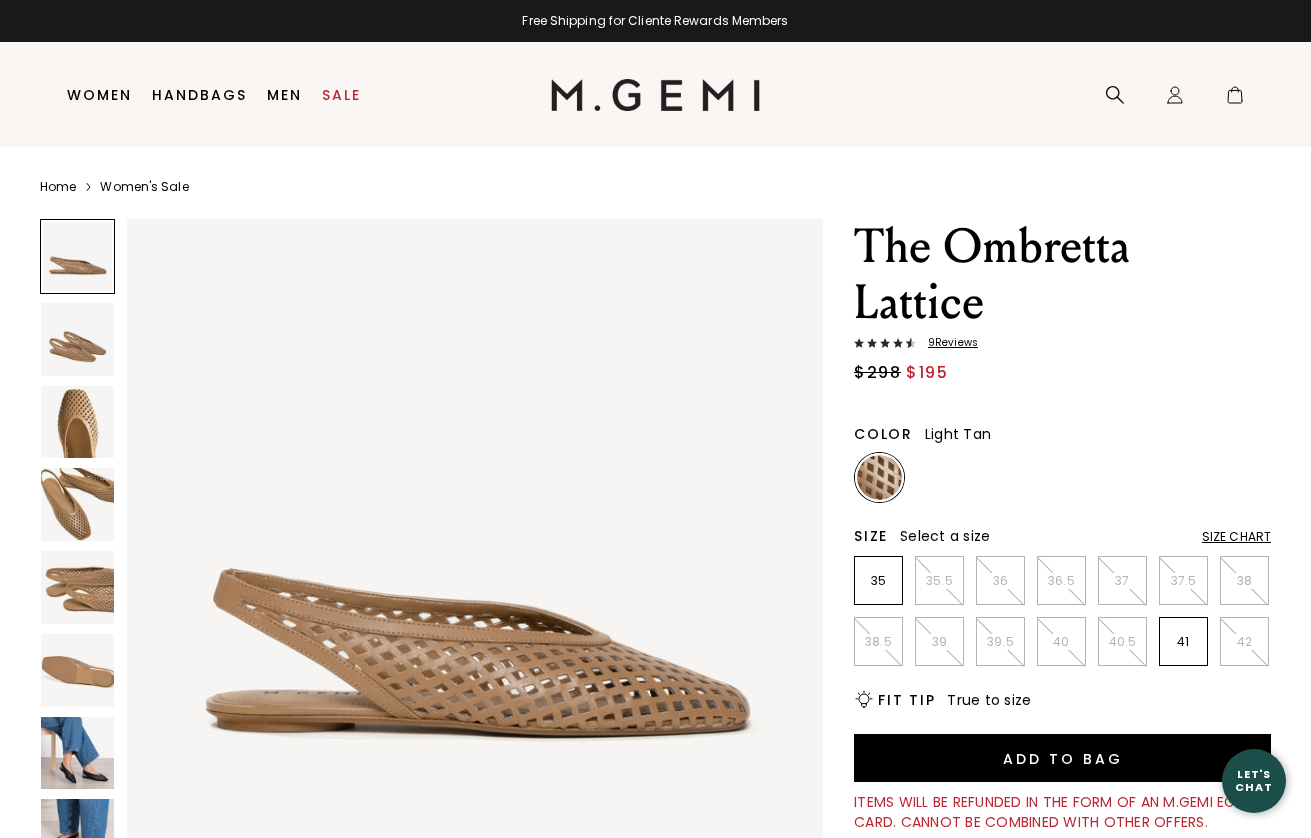 scroll, scrollTop: 0, scrollLeft: 0, axis: both 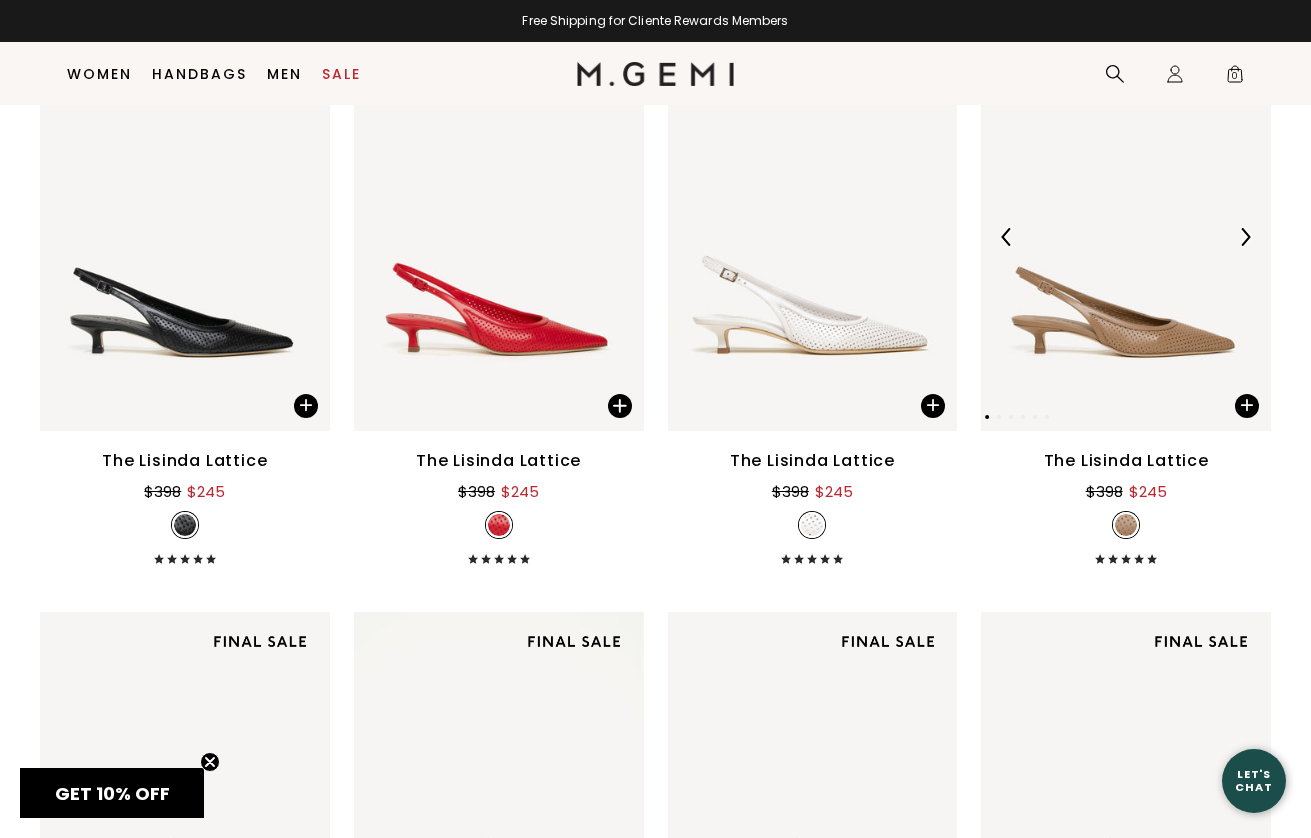 click at bounding box center [1126, 237] 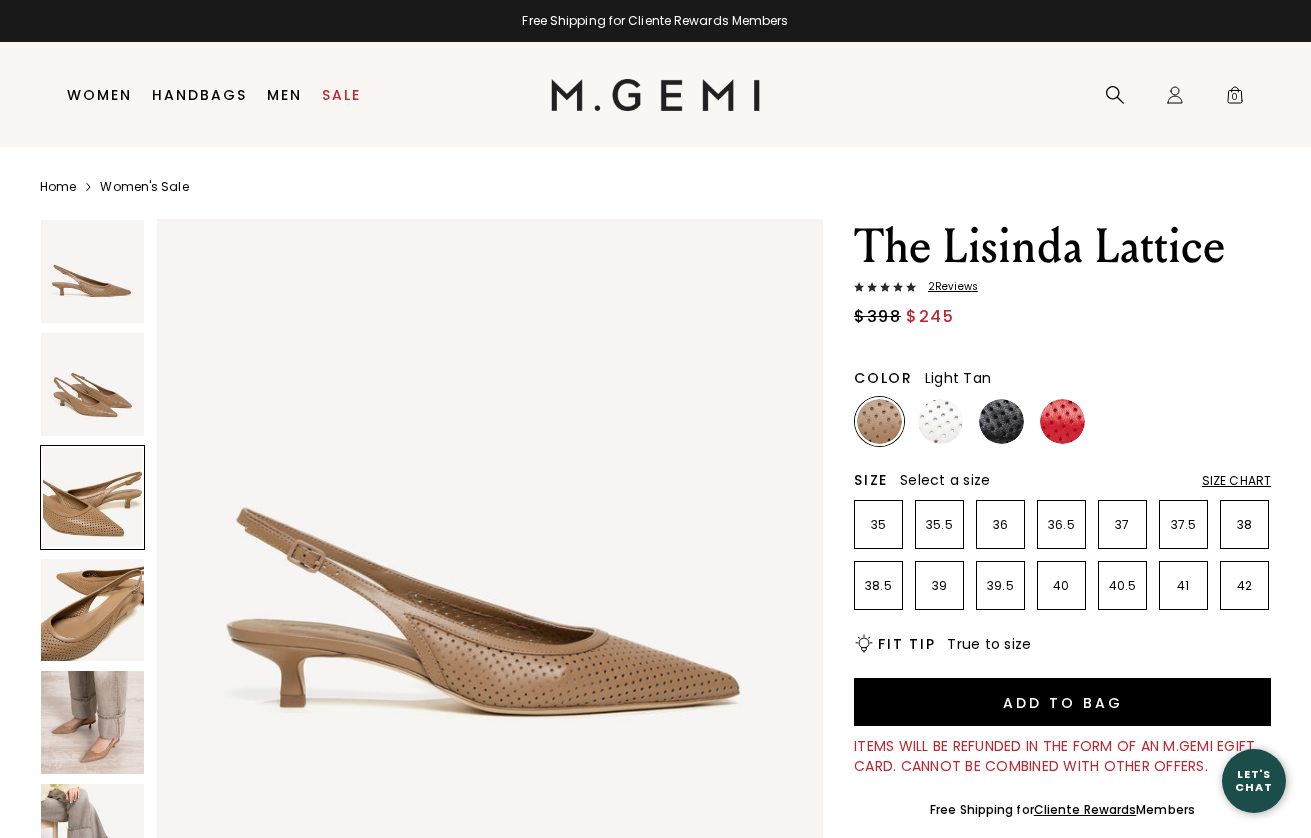 scroll, scrollTop: 0, scrollLeft: 0, axis: both 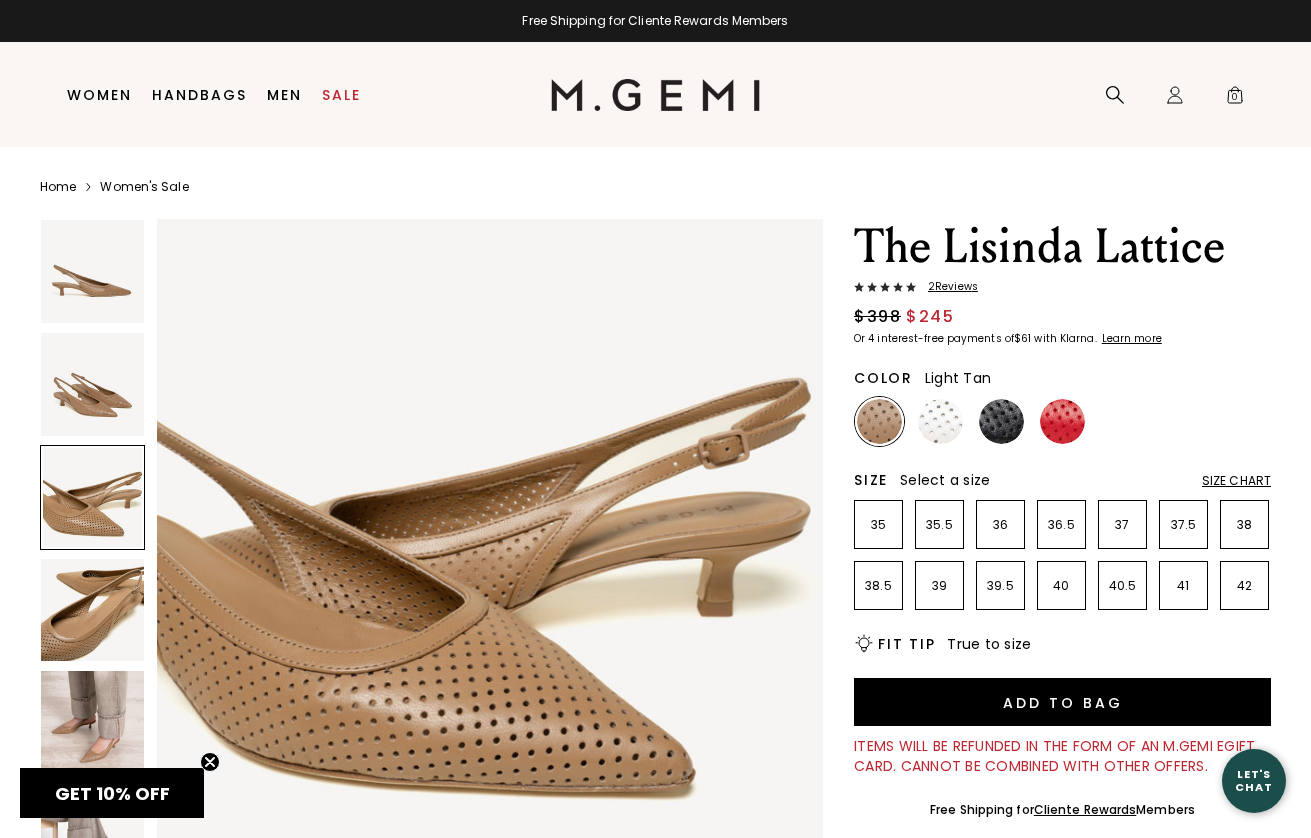 click at bounding box center (92, 722) 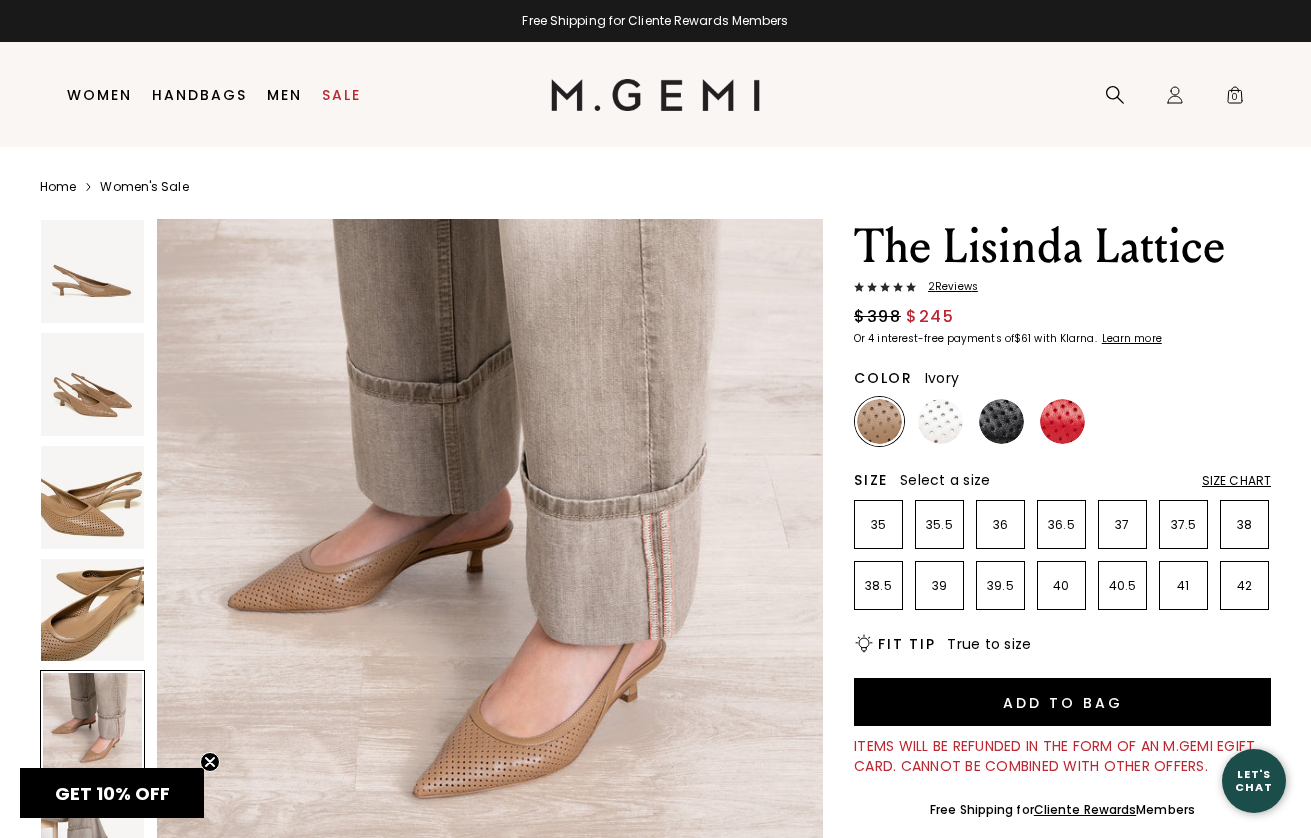 scroll, scrollTop: 2757, scrollLeft: 0, axis: vertical 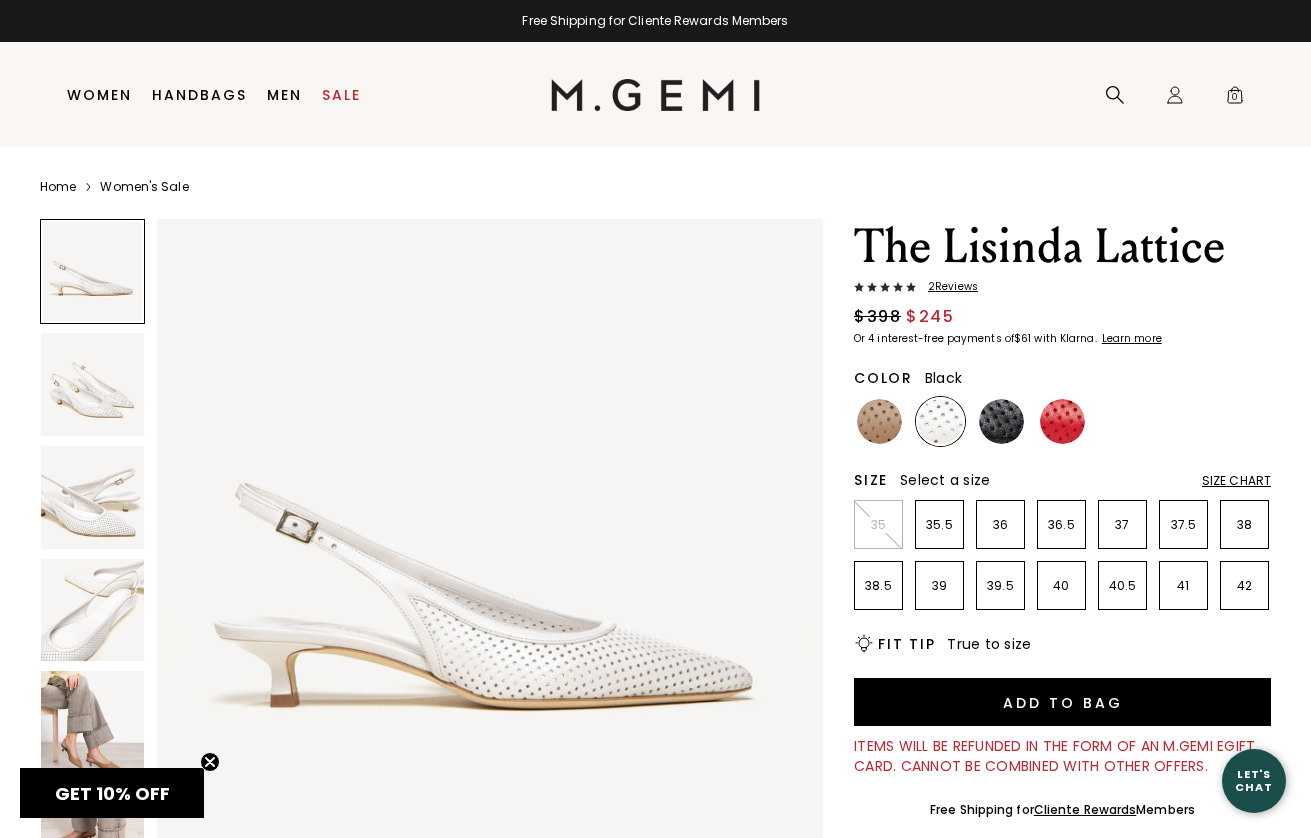 click at bounding box center [1001, 421] 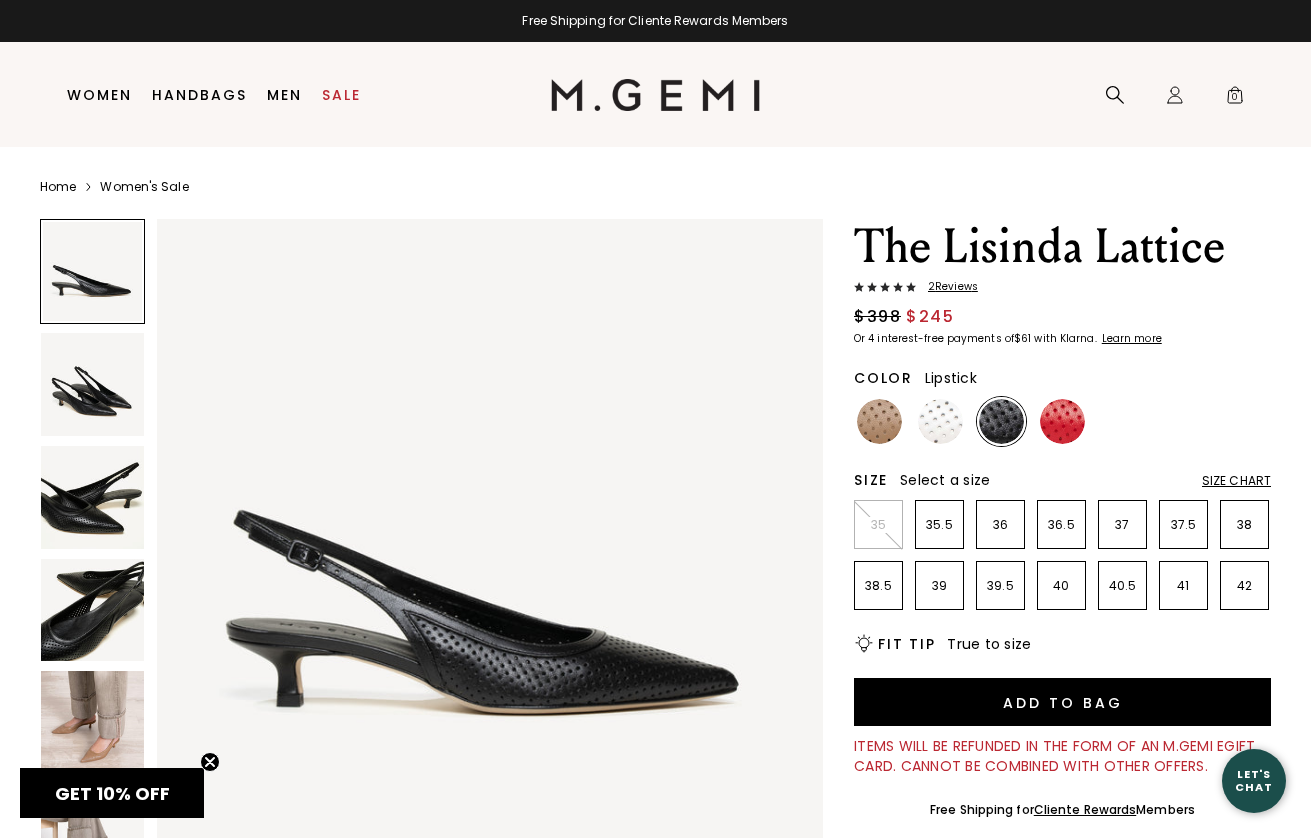 click at bounding box center (1062, 421) 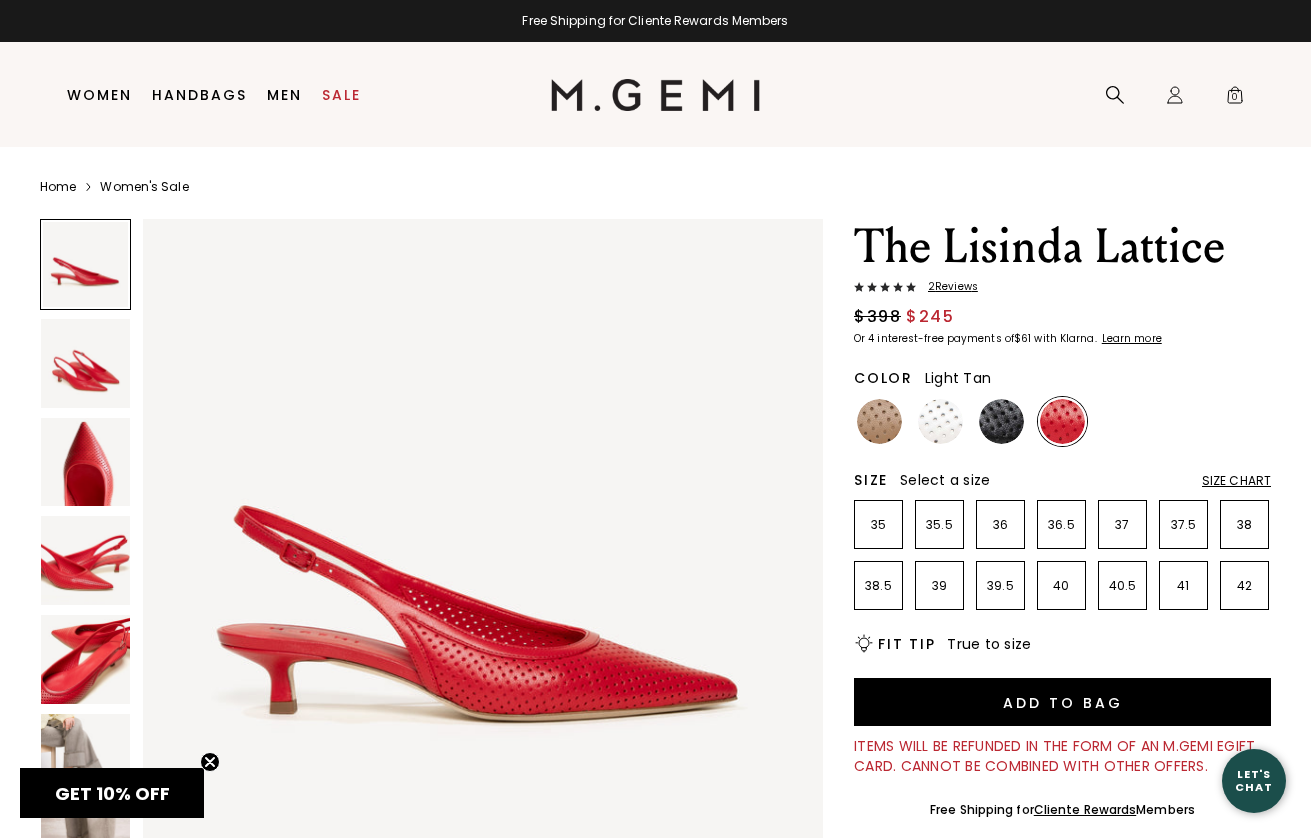 click at bounding box center (879, 421) 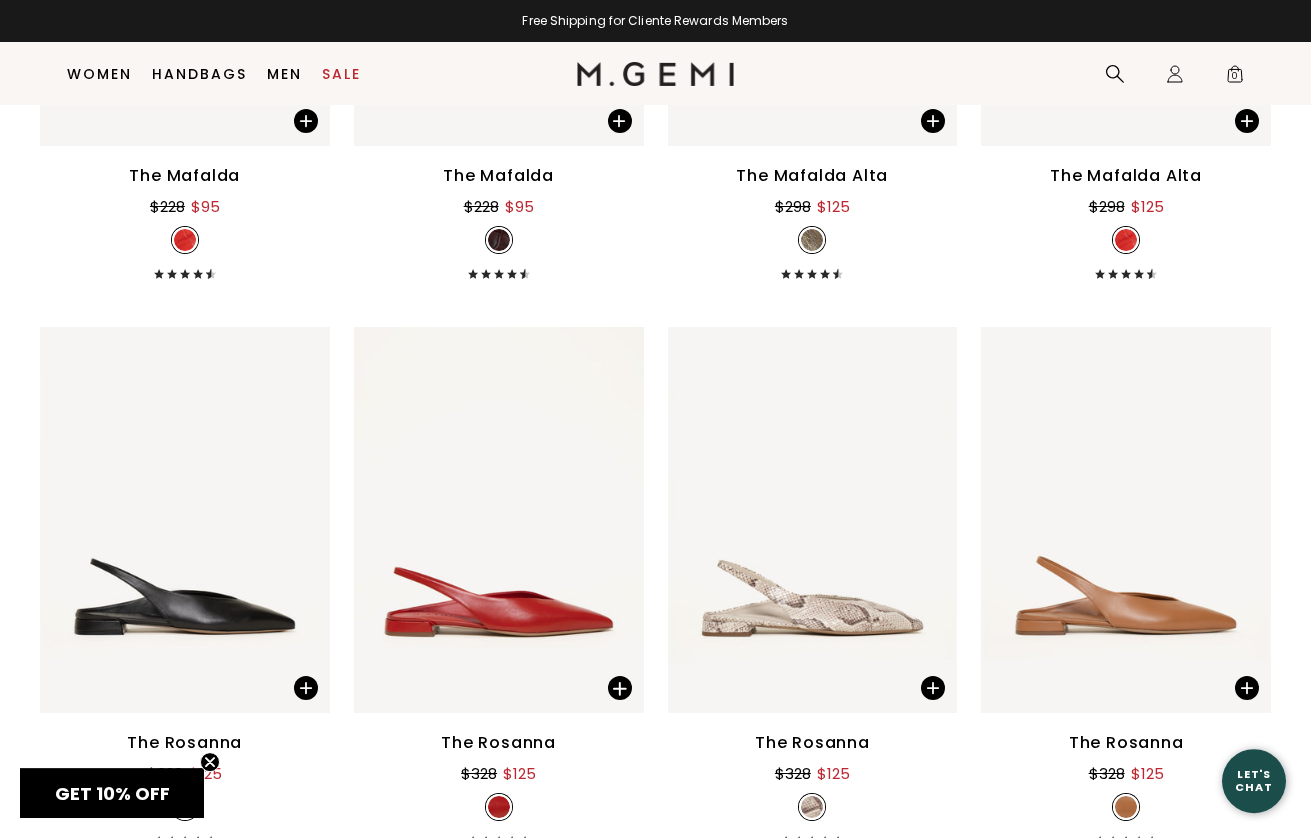 scroll, scrollTop: 10326, scrollLeft: 0, axis: vertical 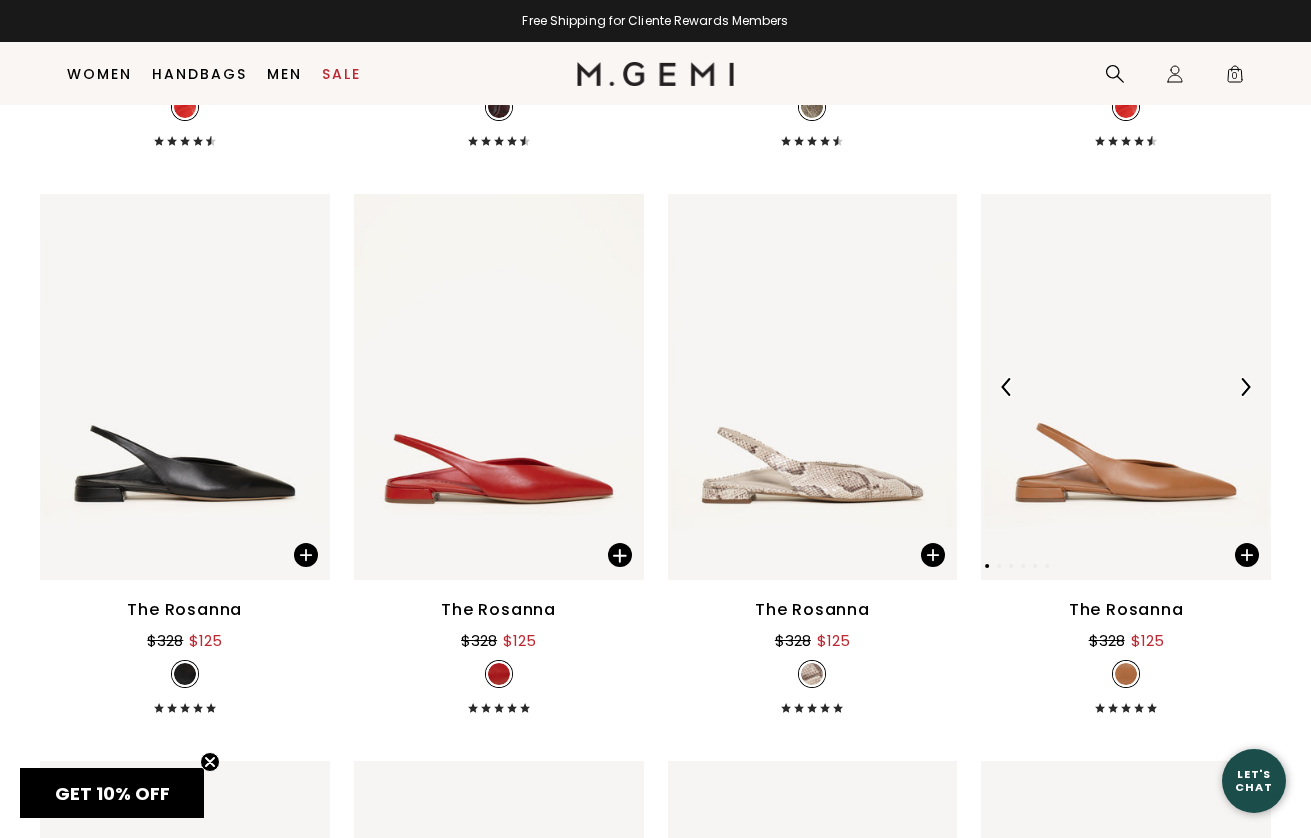 click at bounding box center (1126, 387) 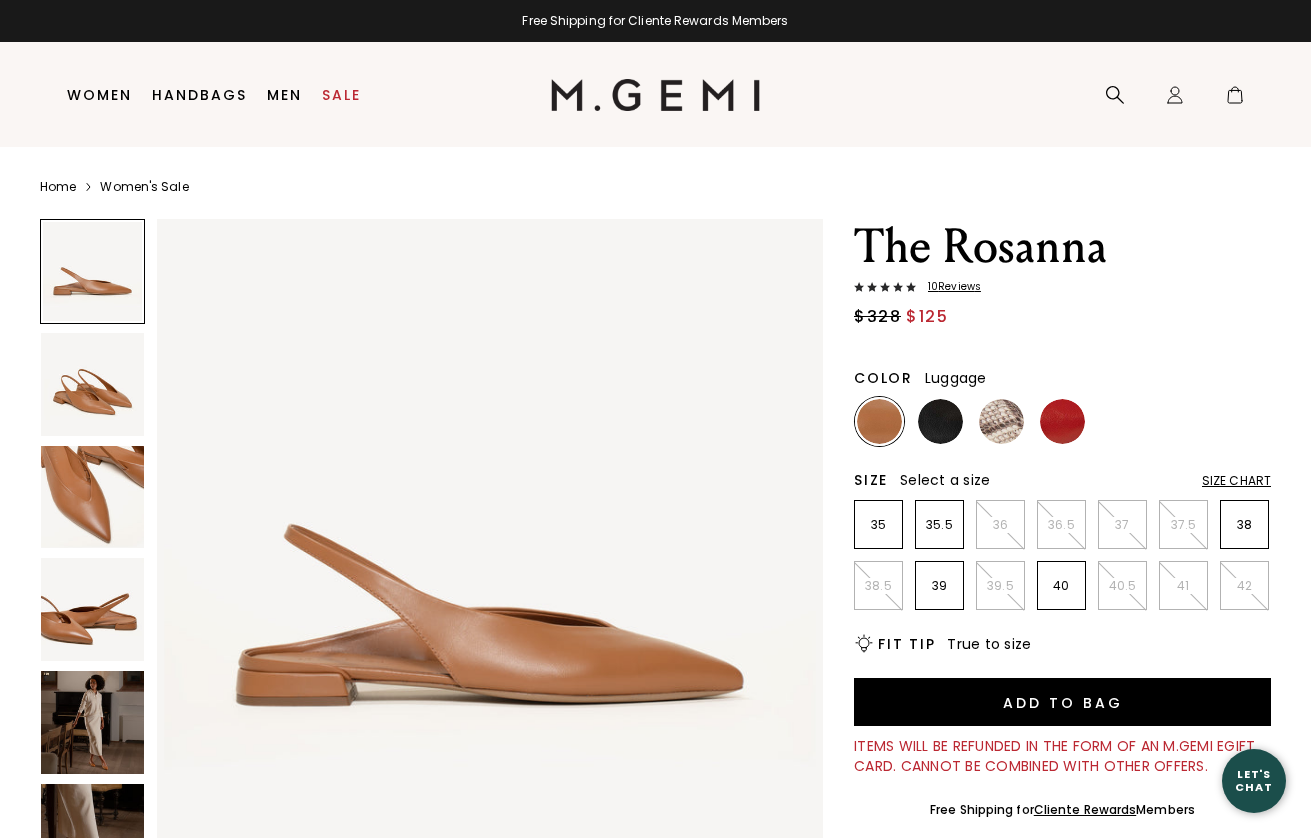 scroll, scrollTop: 0, scrollLeft: 0, axis: both 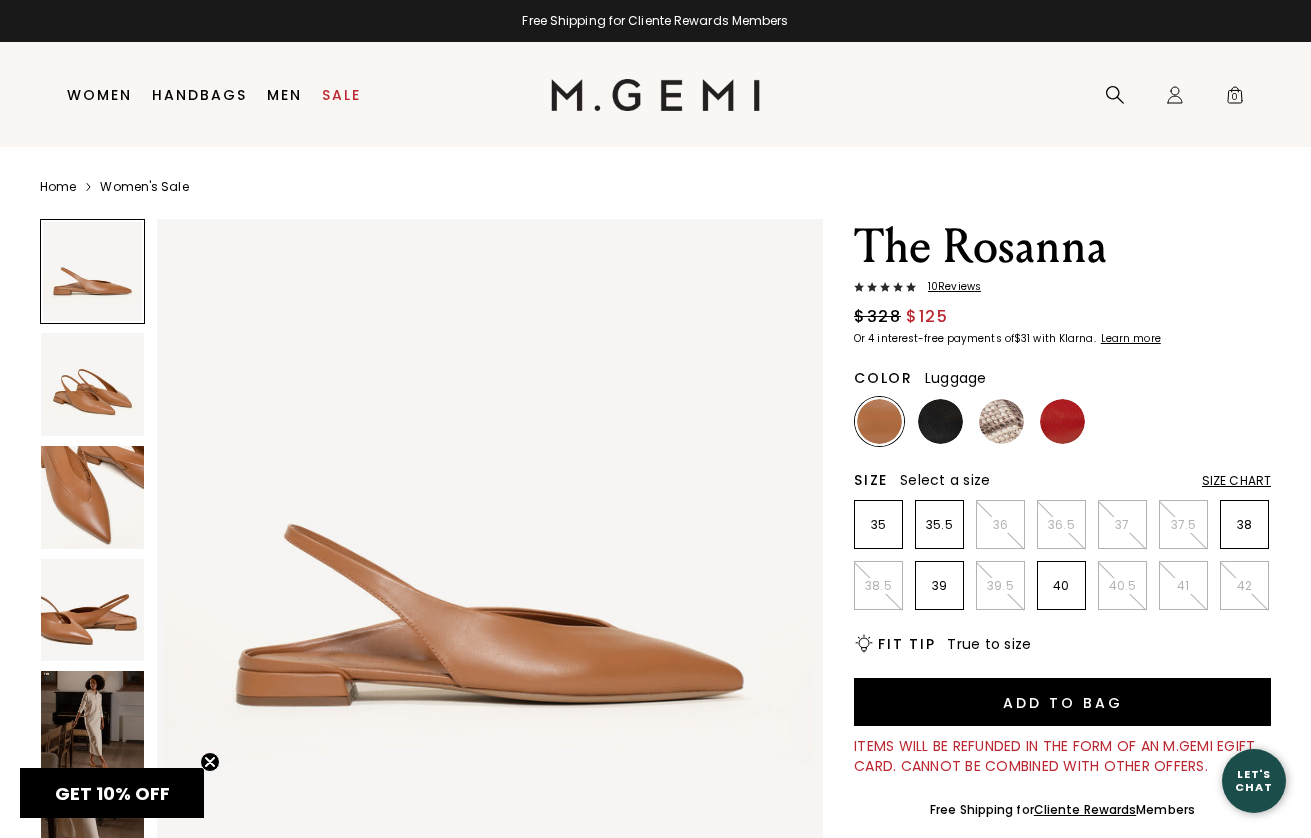 click at bounding box center [92, 497] 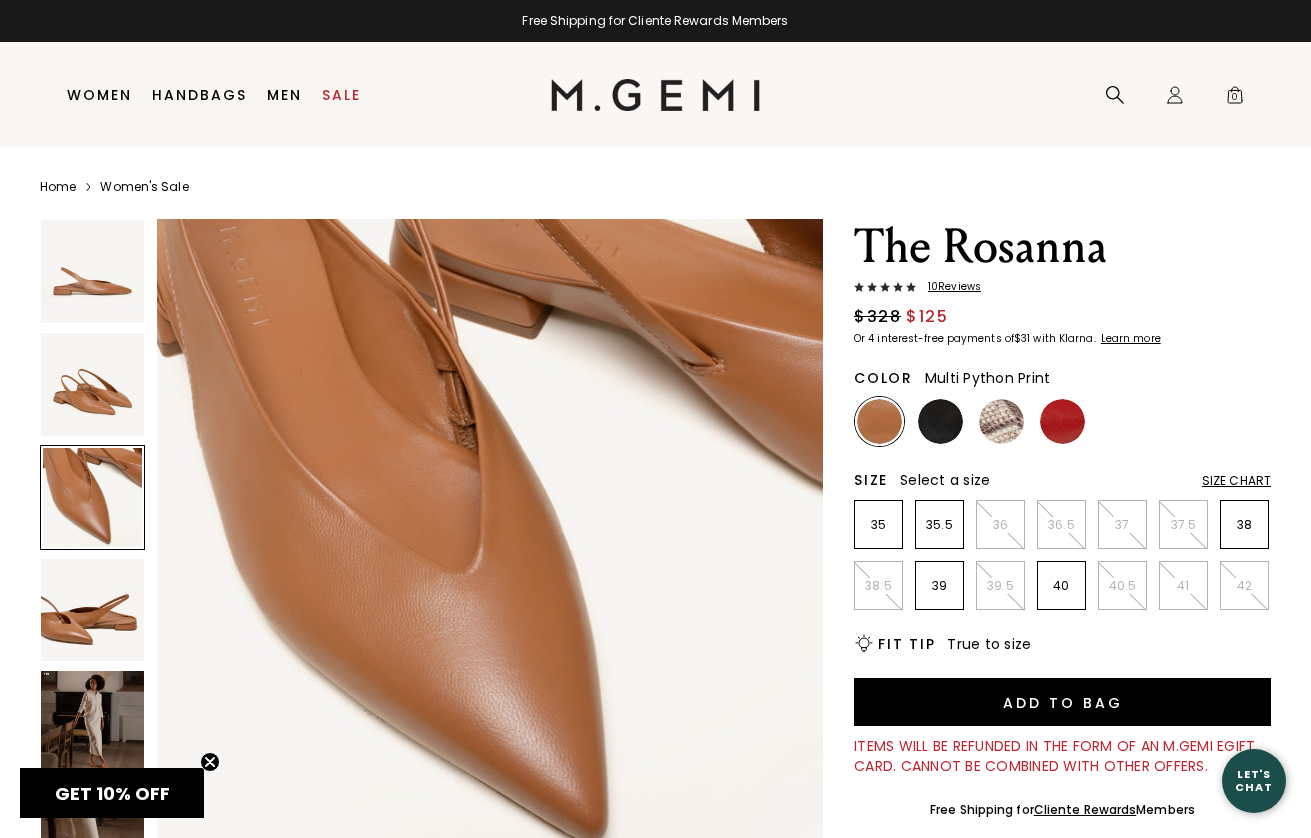 scroll, scrollTop: 1378, scrollLeft: 0, axis: vertical 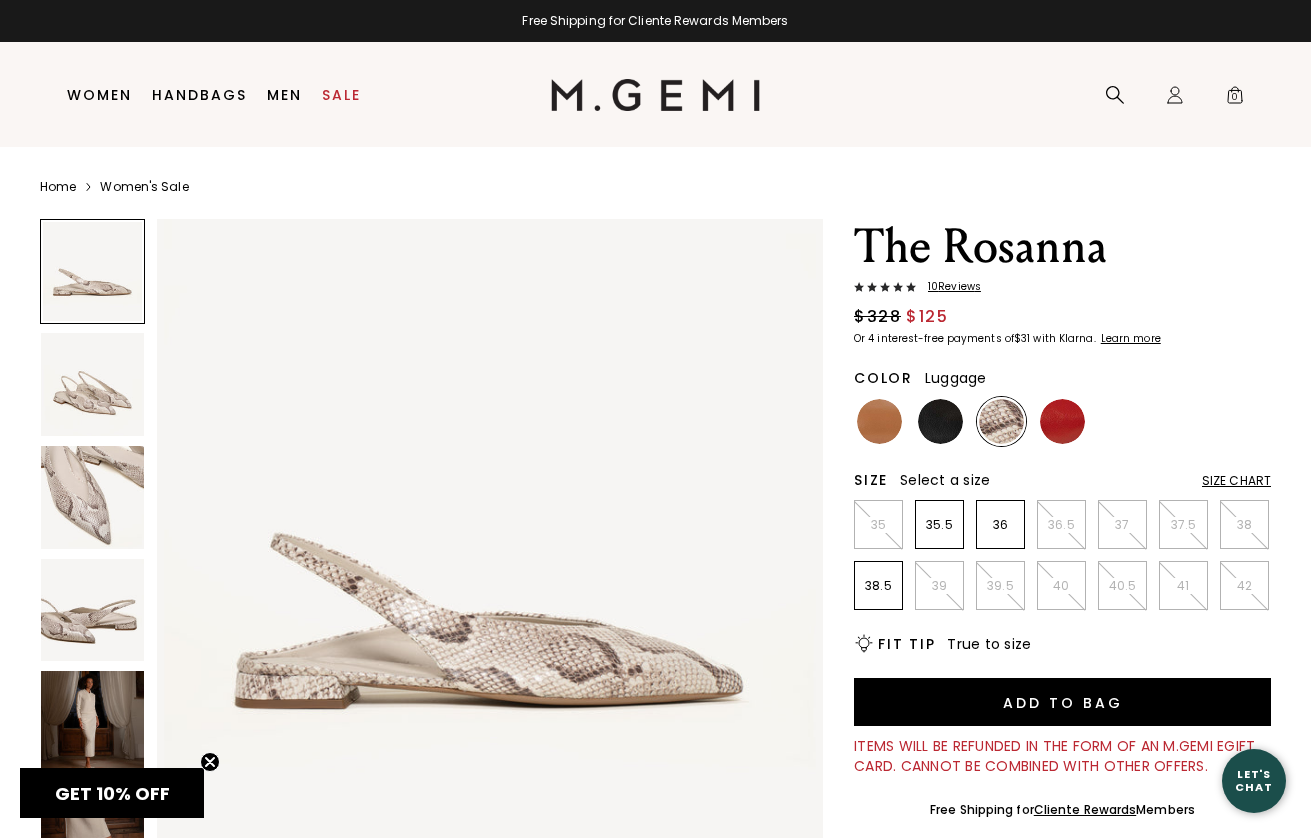 click at bounding box center [879, 421] 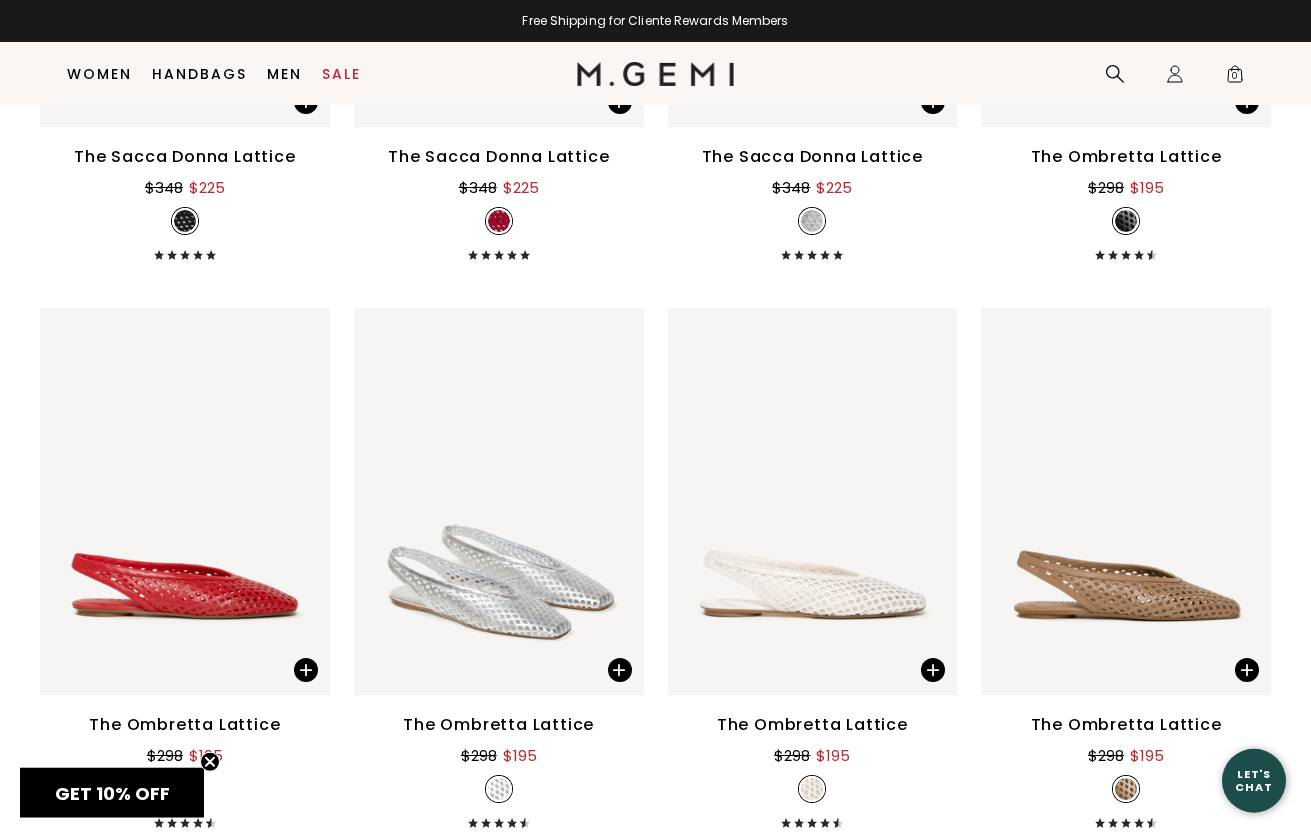 scroll, scrollTop: 2646, scrollLeft: 0, axis: vertical 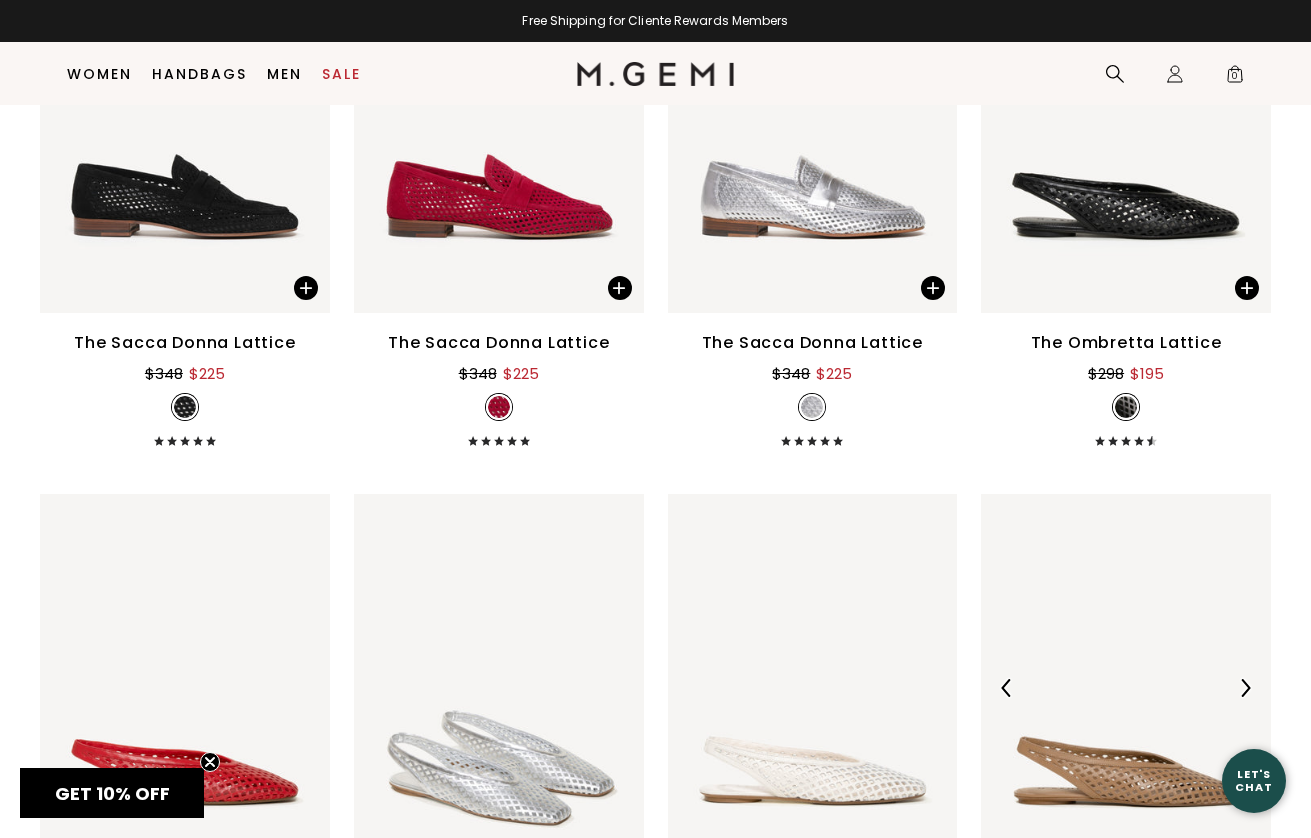 click at bounding box center (1126, 687) 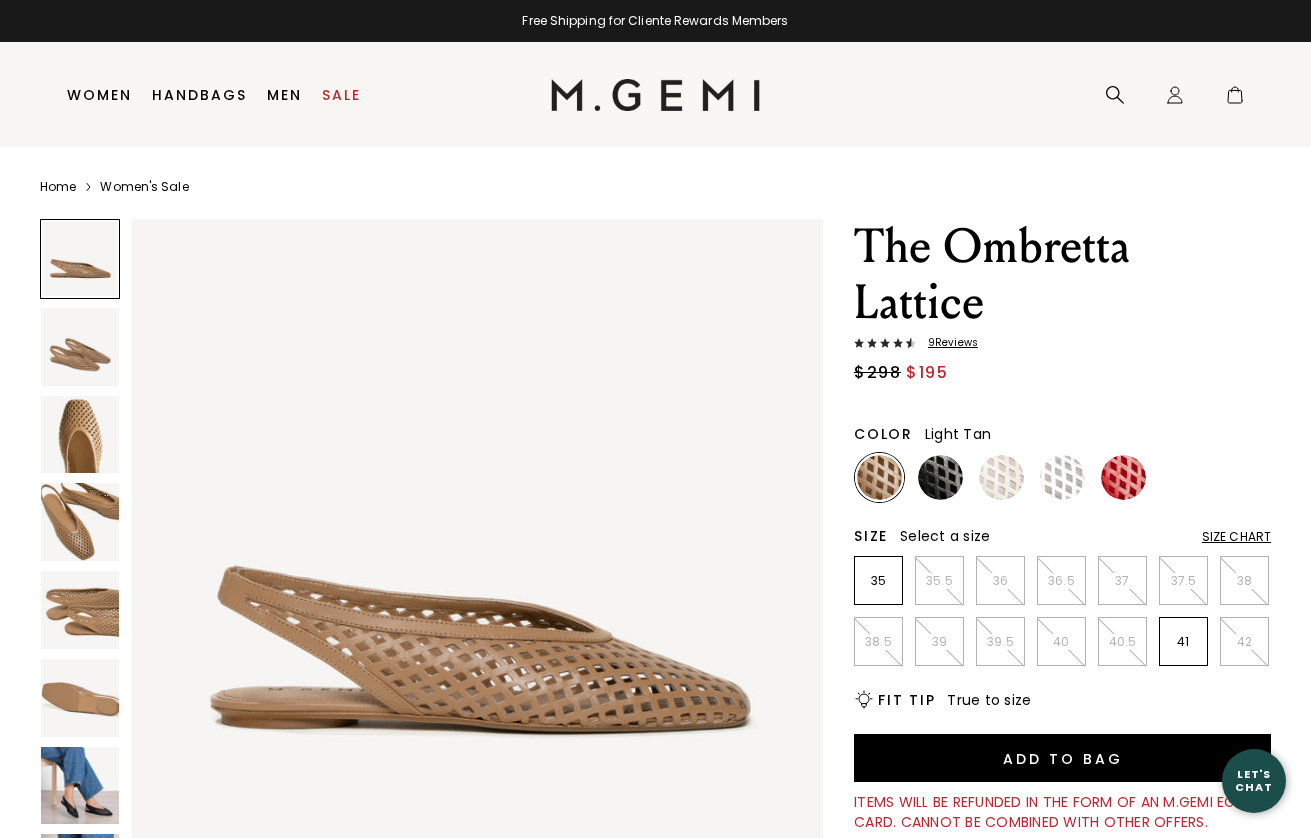 scroll, scrollTop: 0, scrollLeft: 0, axis: both 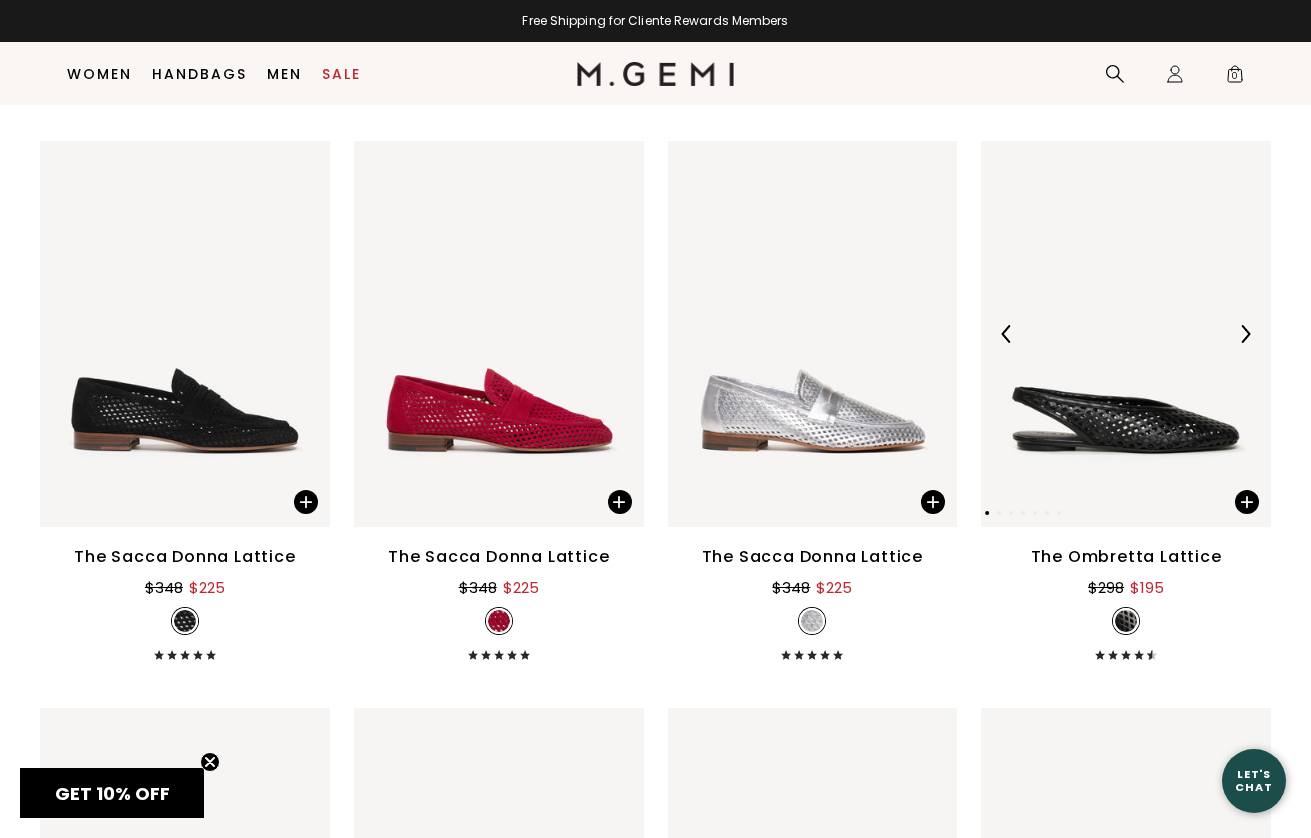 click at bounding box center [1126, 334] 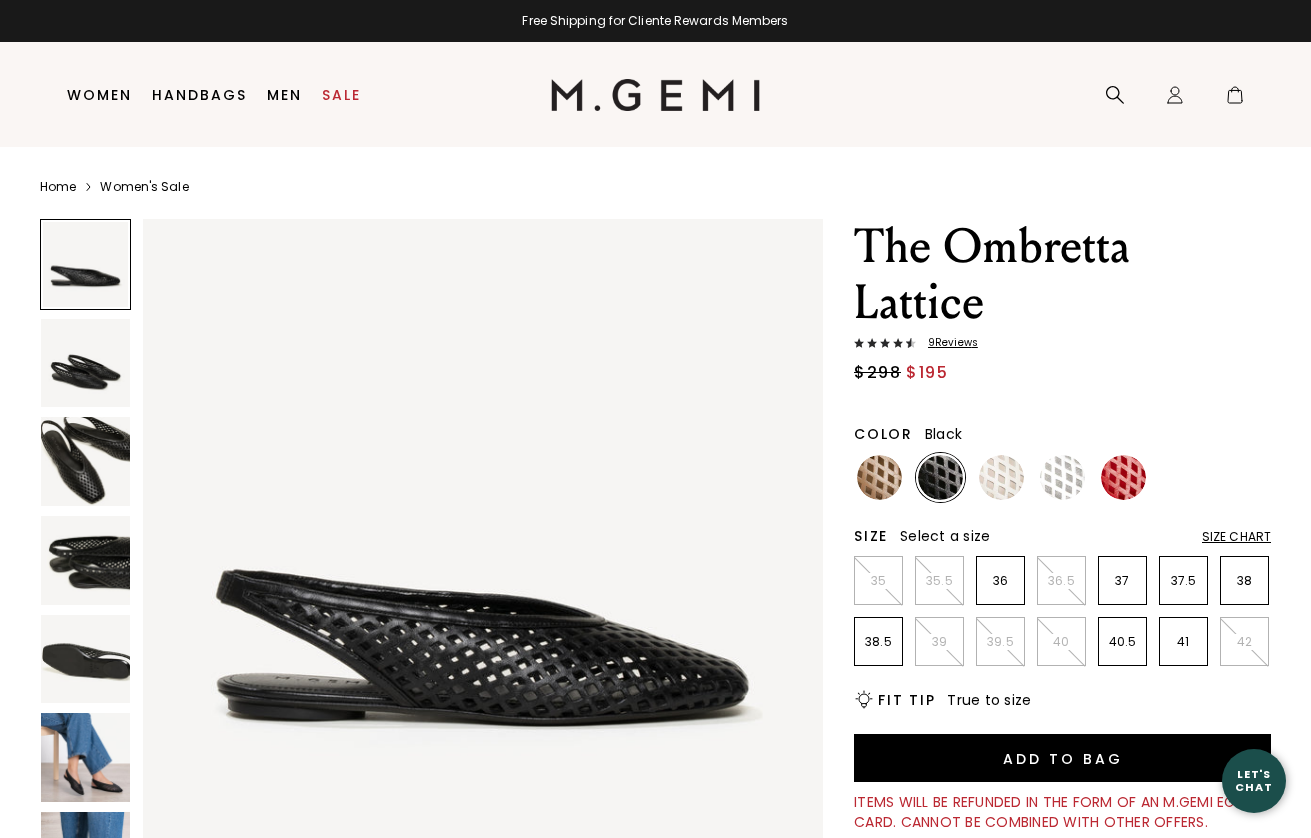 scroll, scrollTop: 0, scrollLeft: 0, axis: both 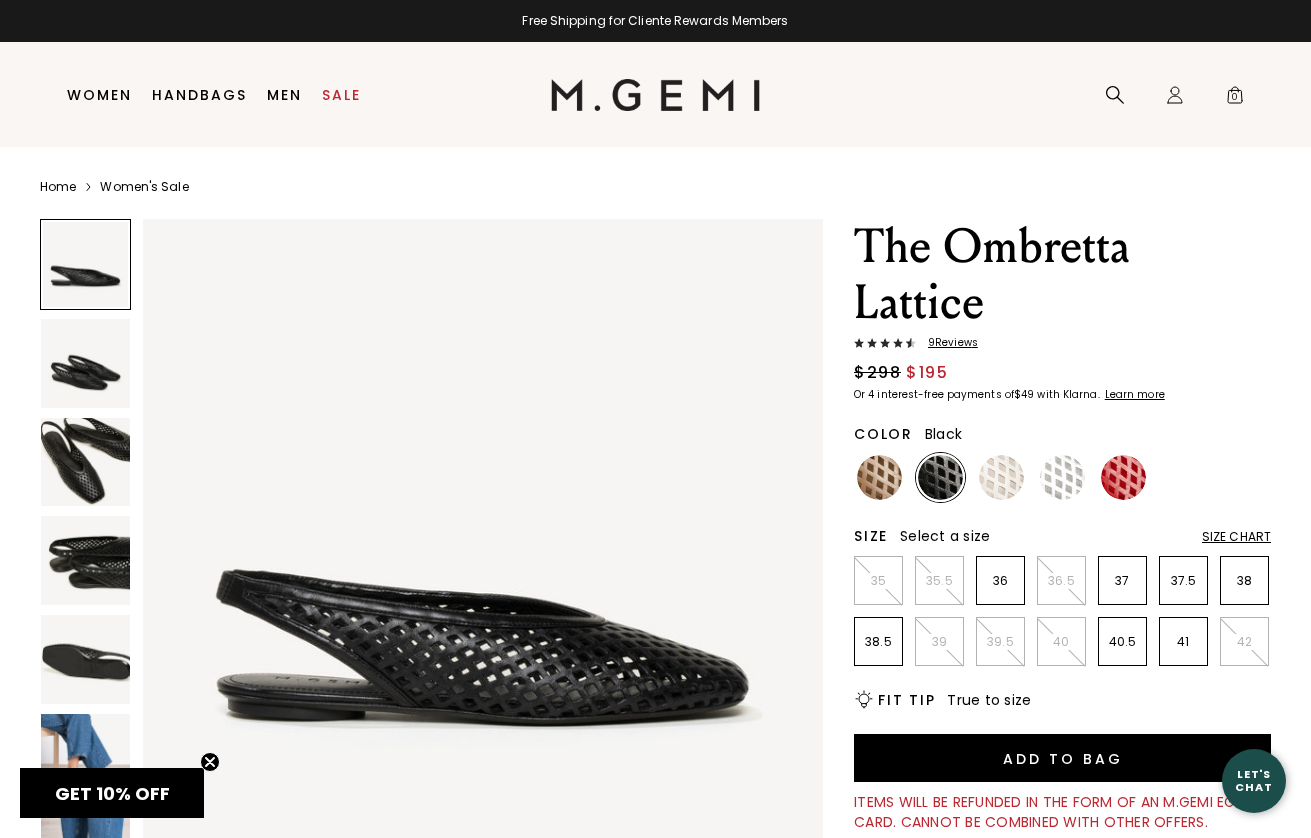 click at bounding box center [85, 659] 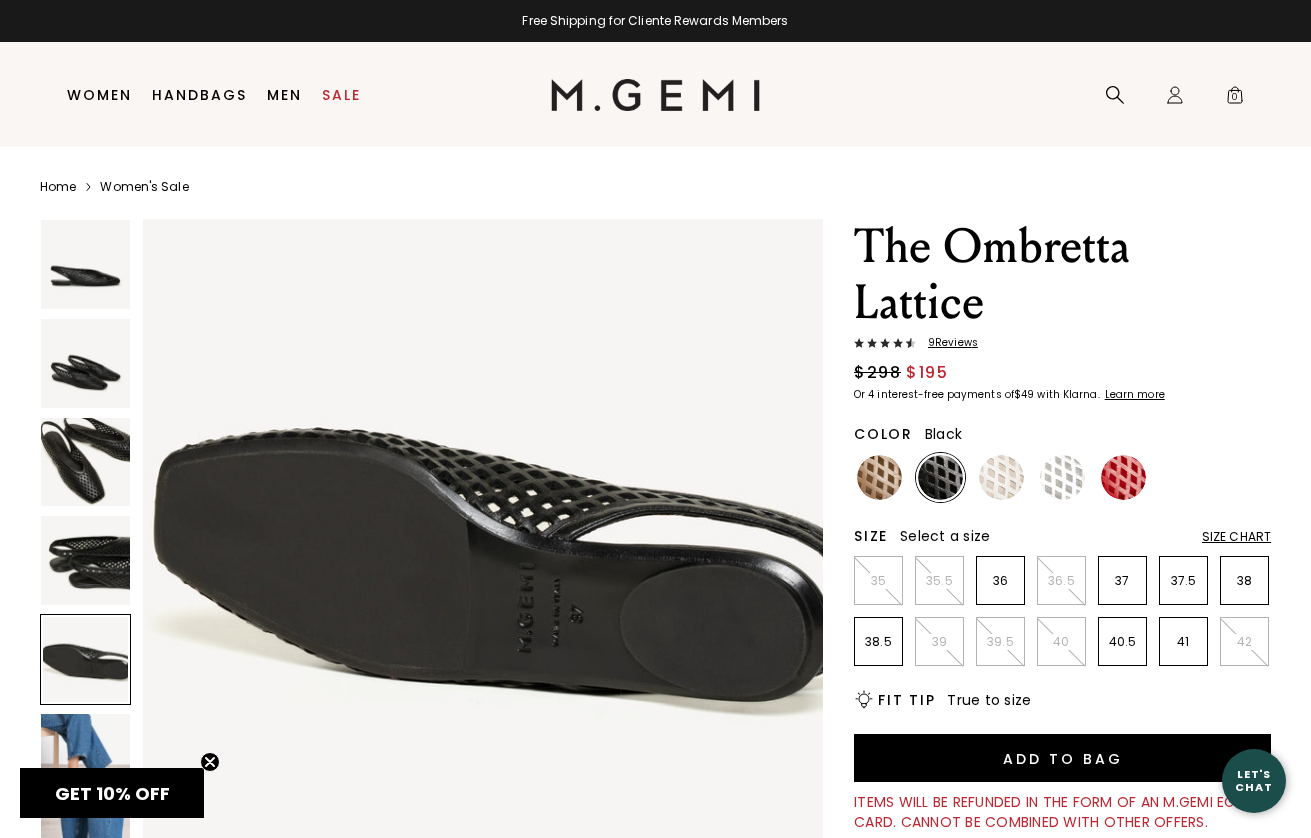scroll, scrollTop: 2813, scrollLeft: 0, axis: vertical 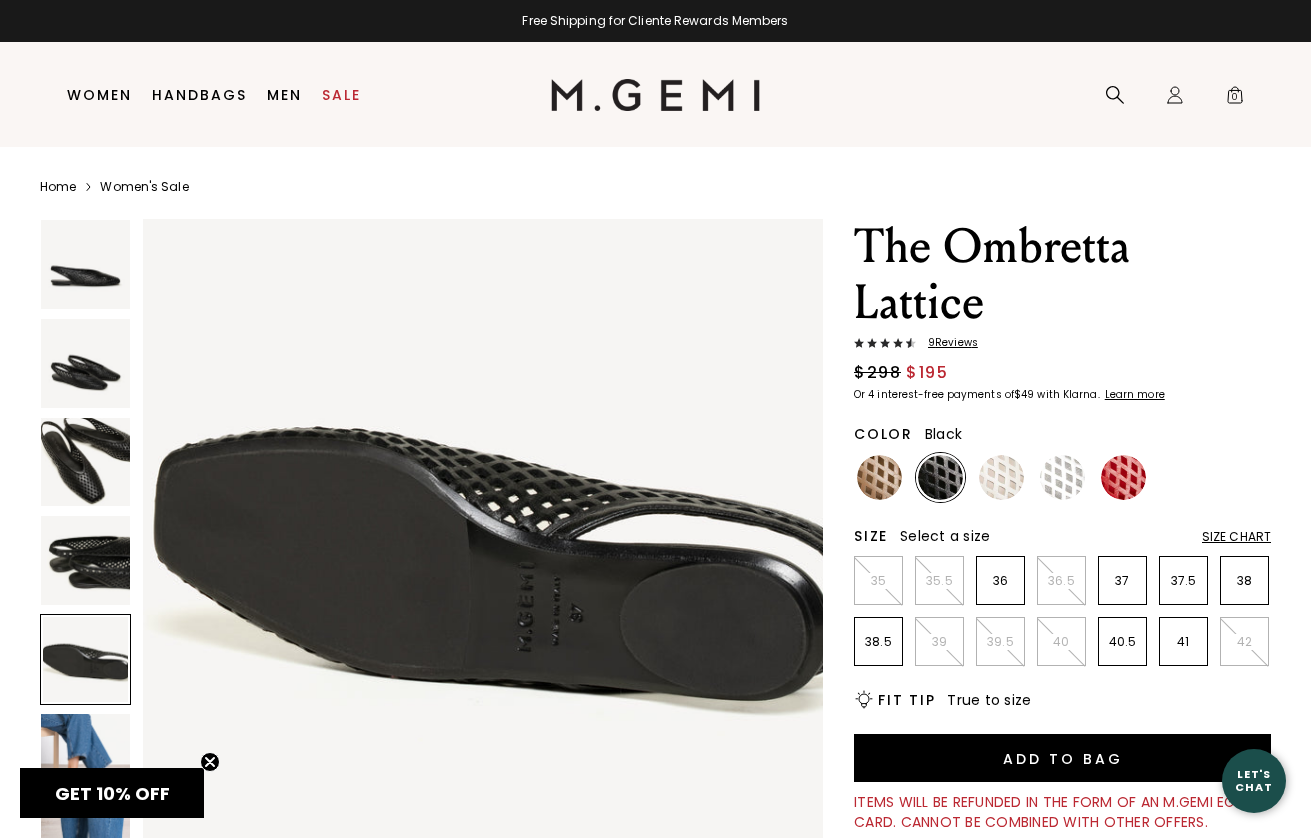 click at bounding box center [85, 560] 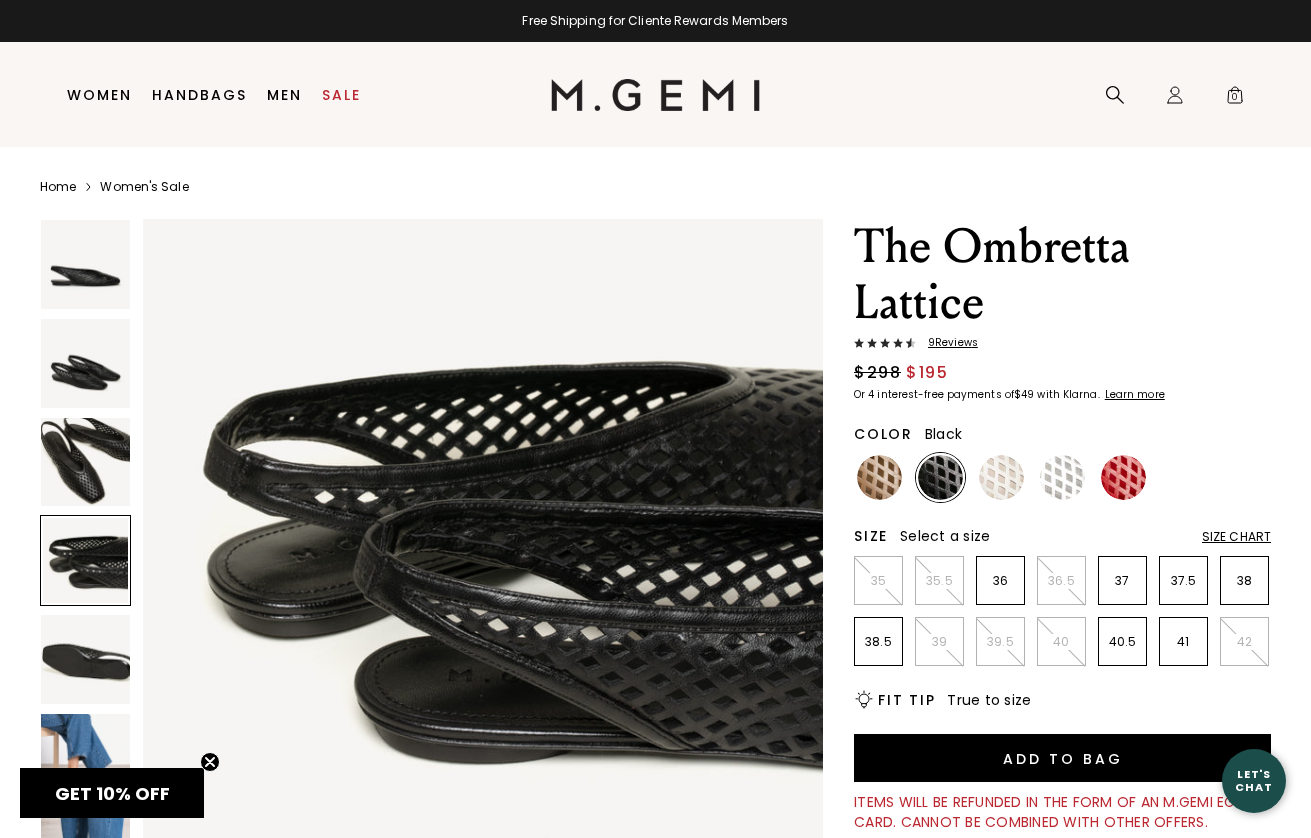 scroll, scrollTop: 2110, scrollLeft: 0, axis: vertical 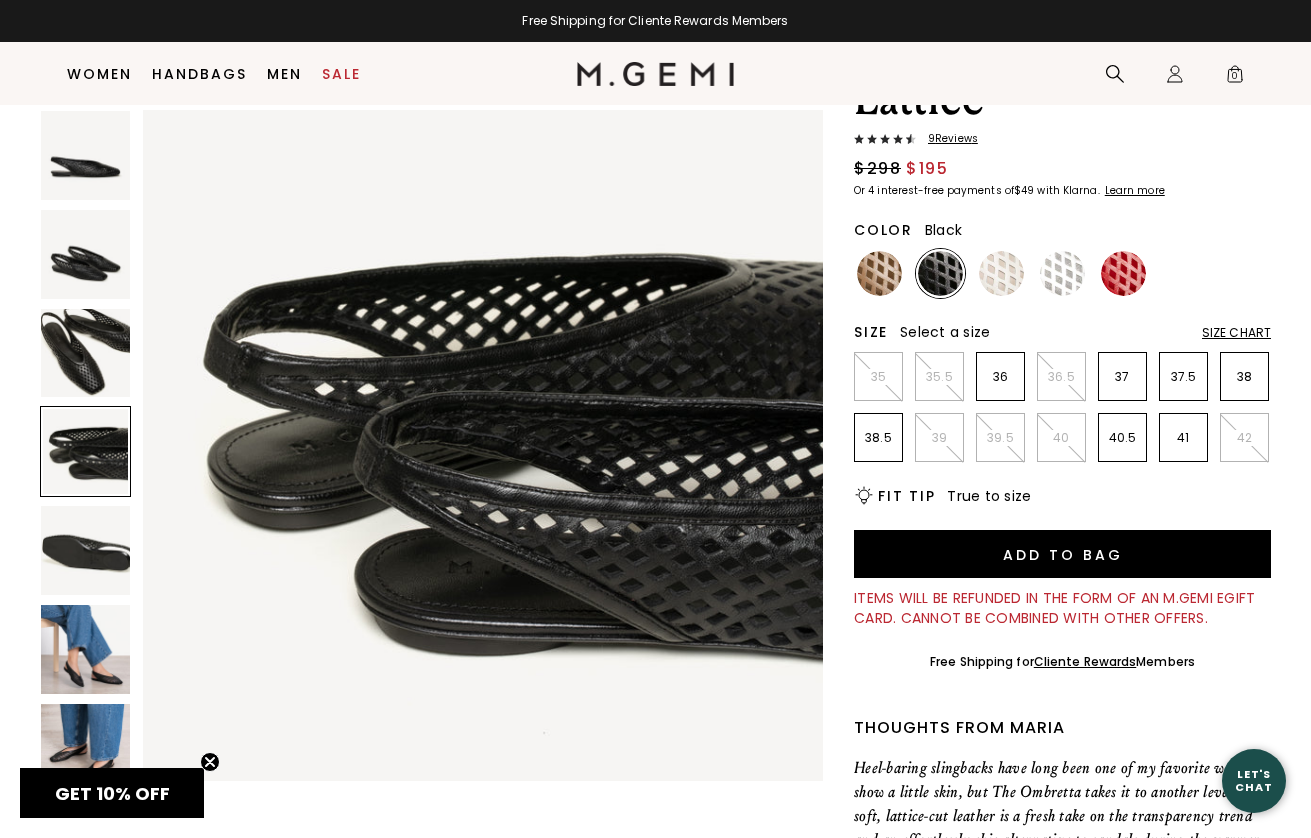 click at bounding box center (85, 649) 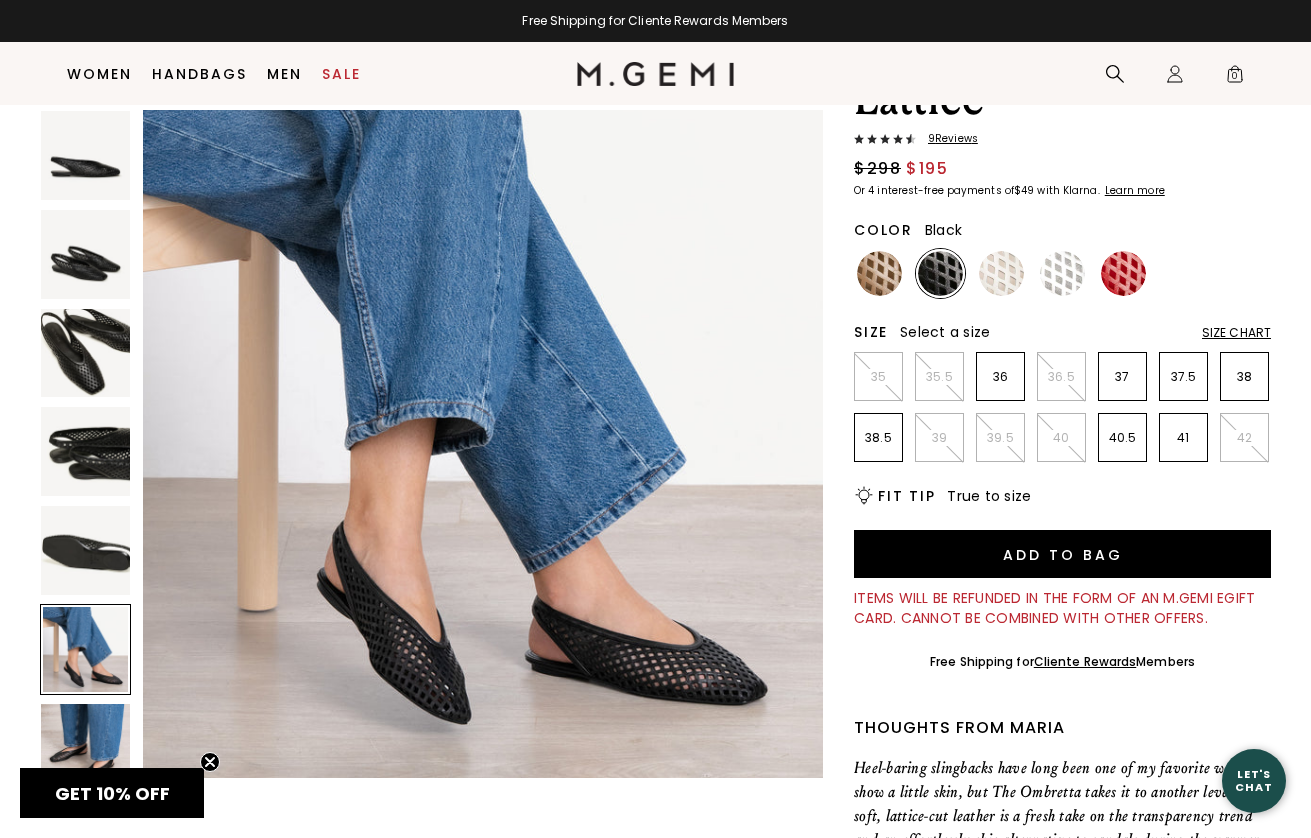 scroll, scrollTop: 3516, scrollLeft: 0, axis: vertical 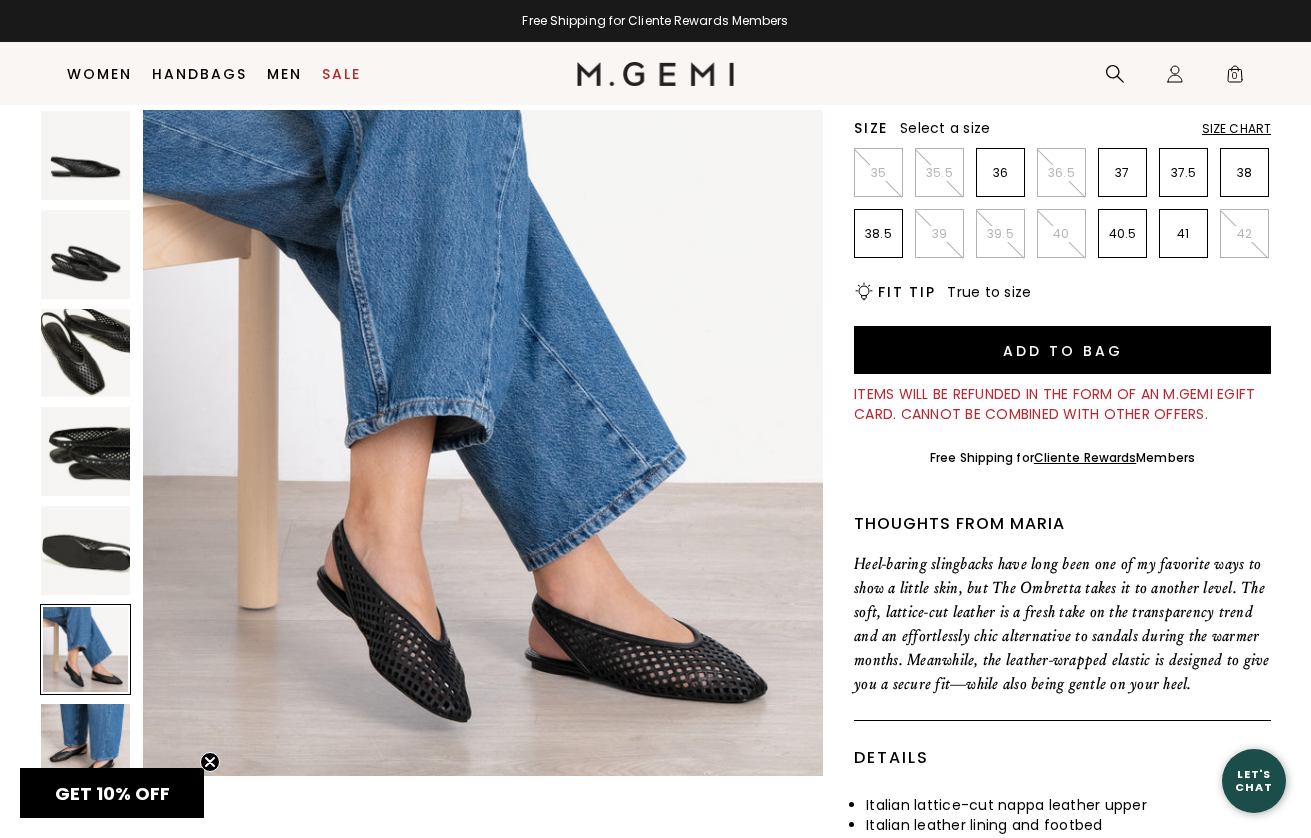 click at bounding box center [85, 748] 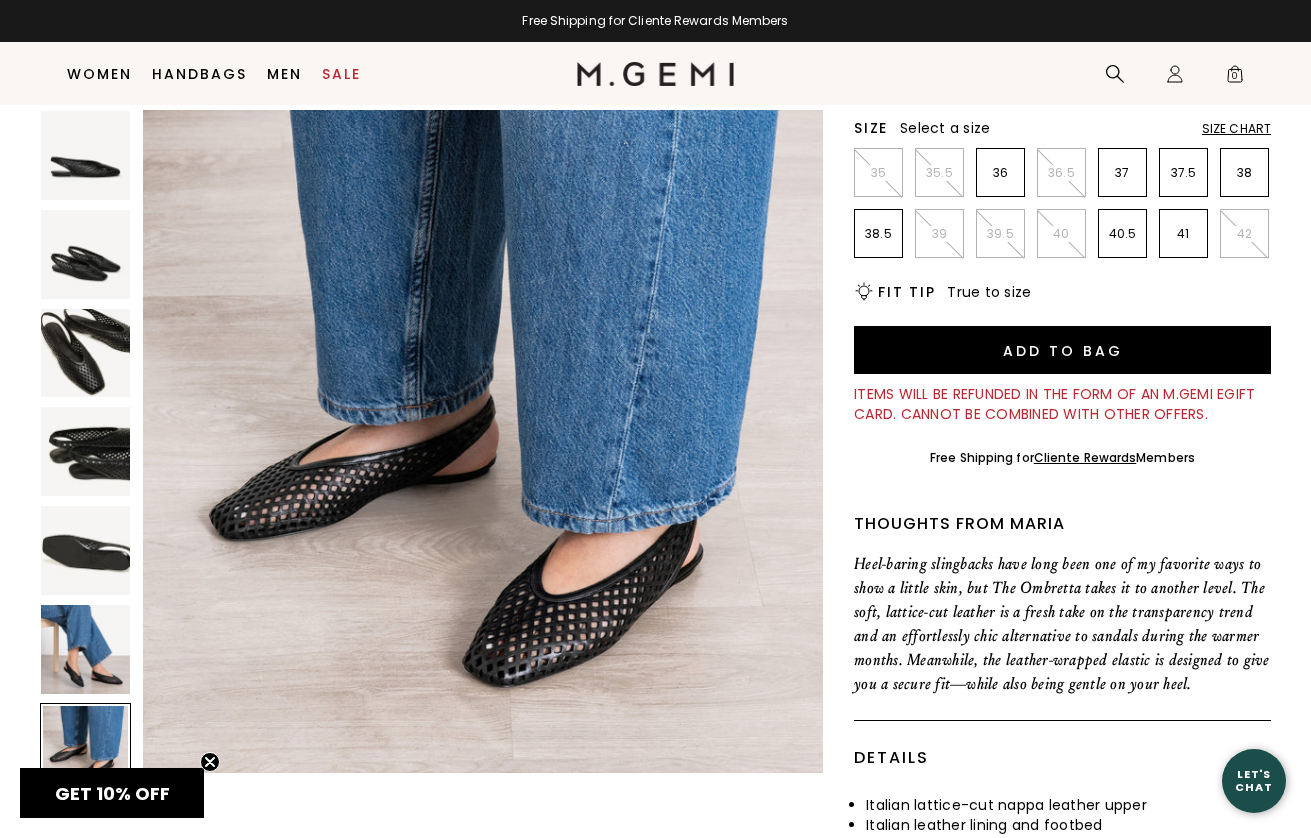 scroll, scrollTop: 4220, scrollLeft: 0, axis: vertical 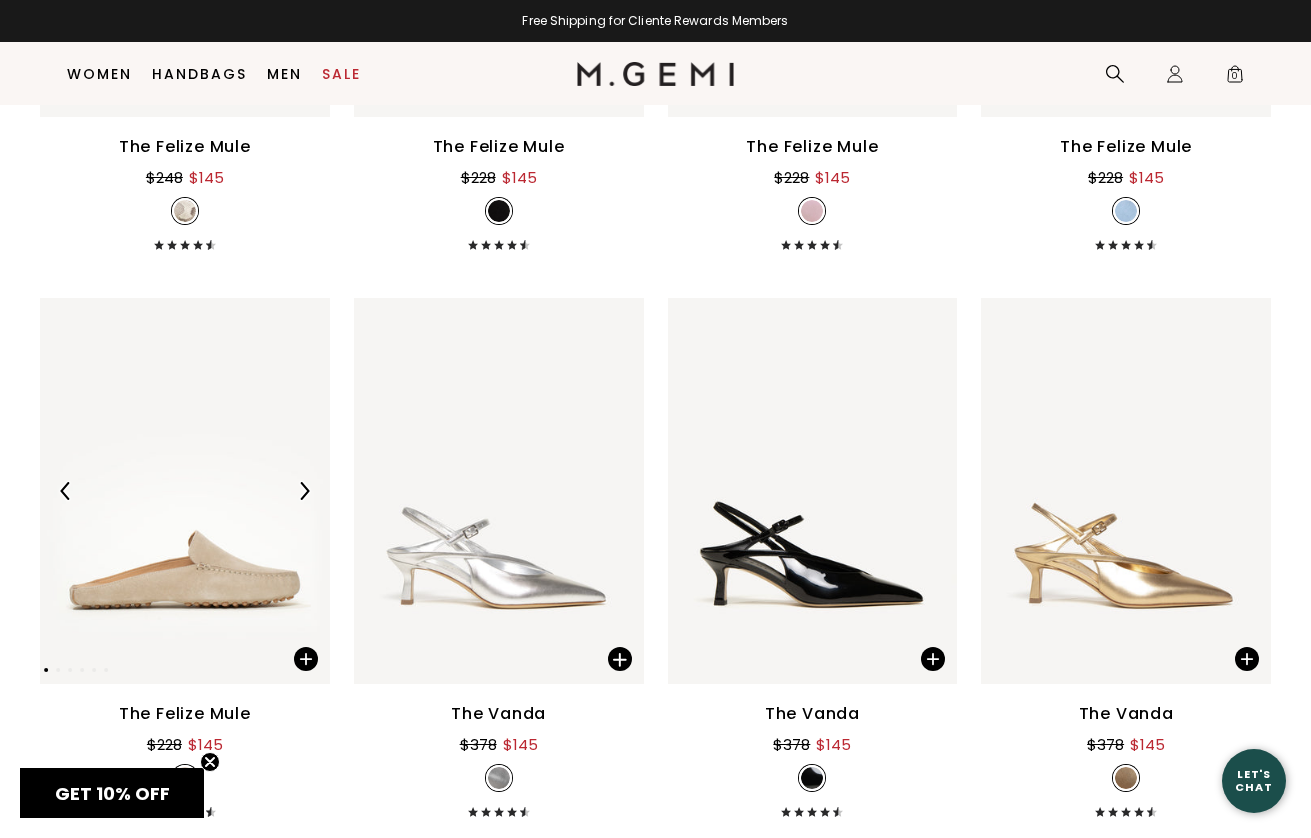 click at bounding box center [185, 491] 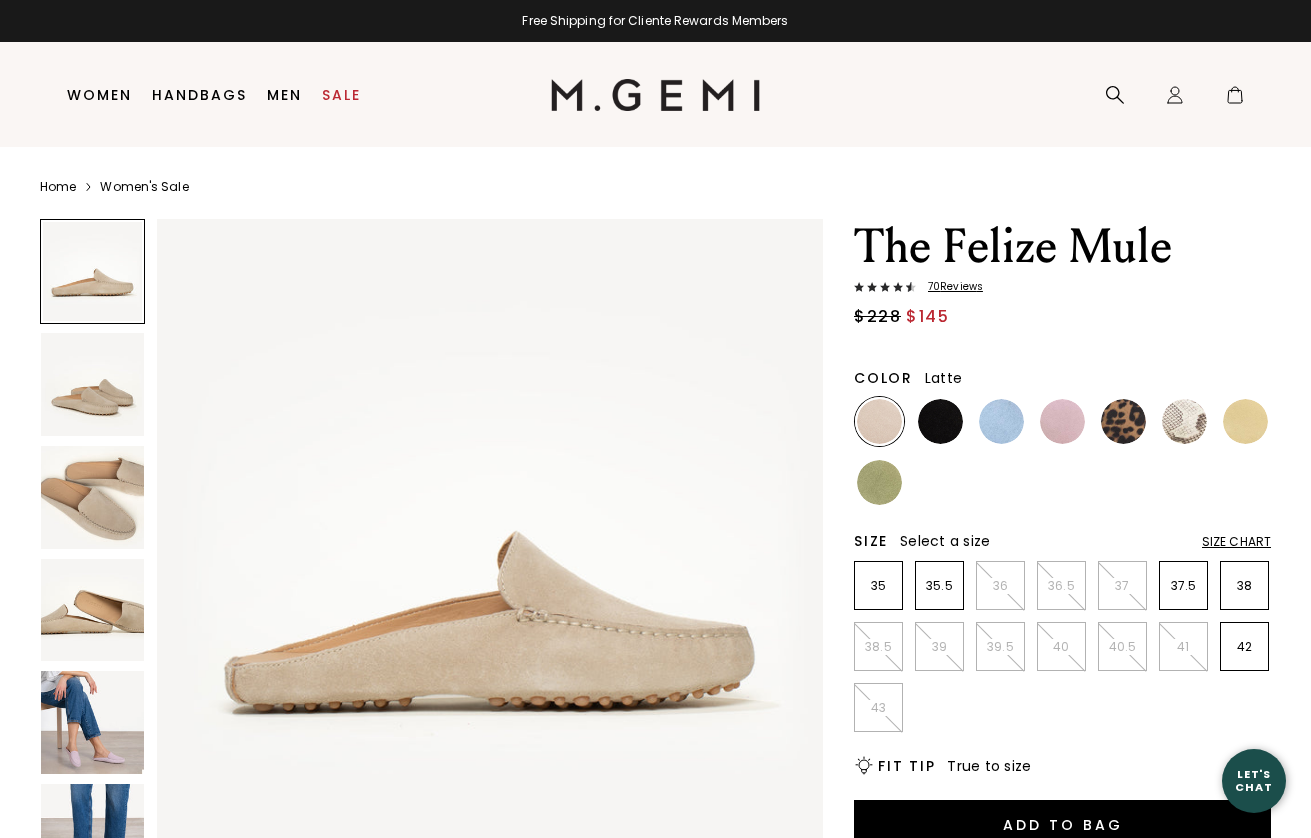 scroll, scrollTop: 0, scrollLeft: 0, axis: both 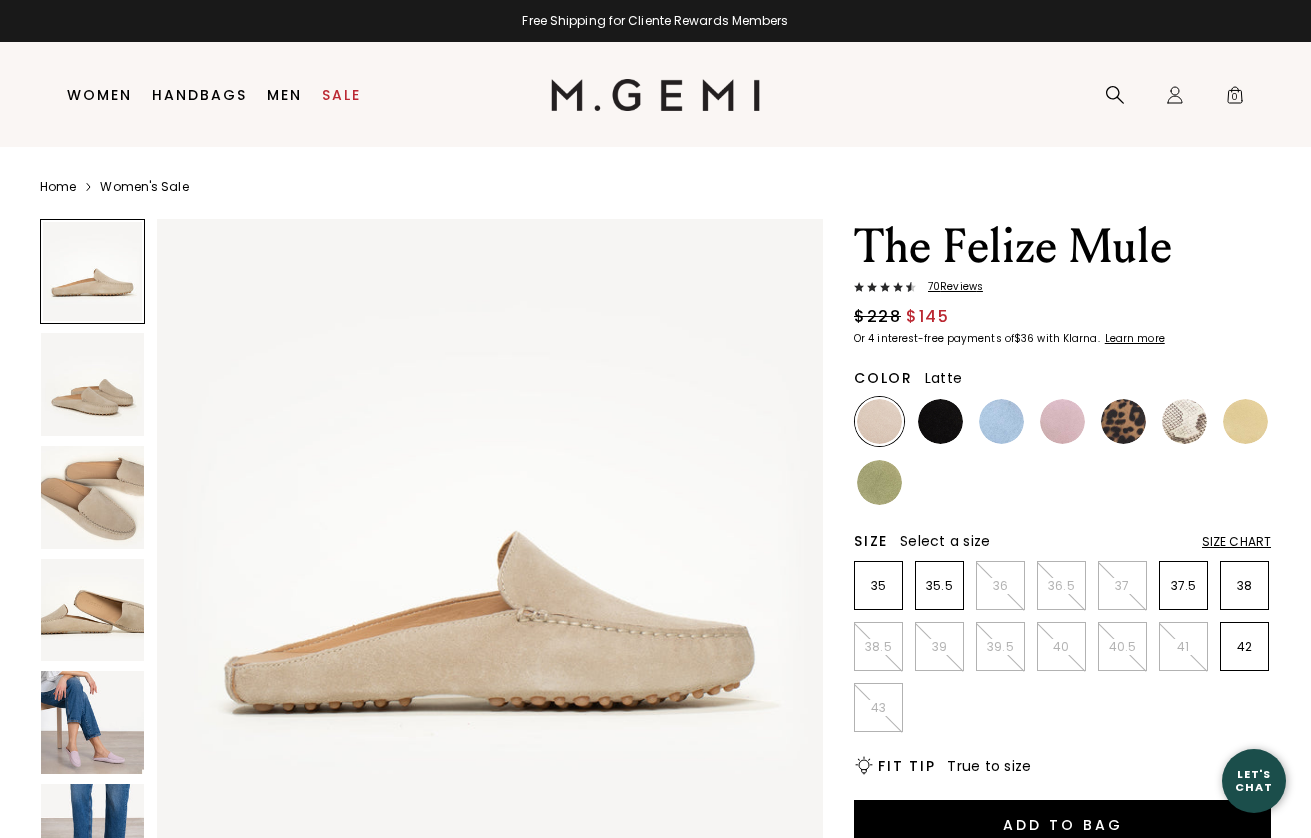 click at bounding box center (92, 497) 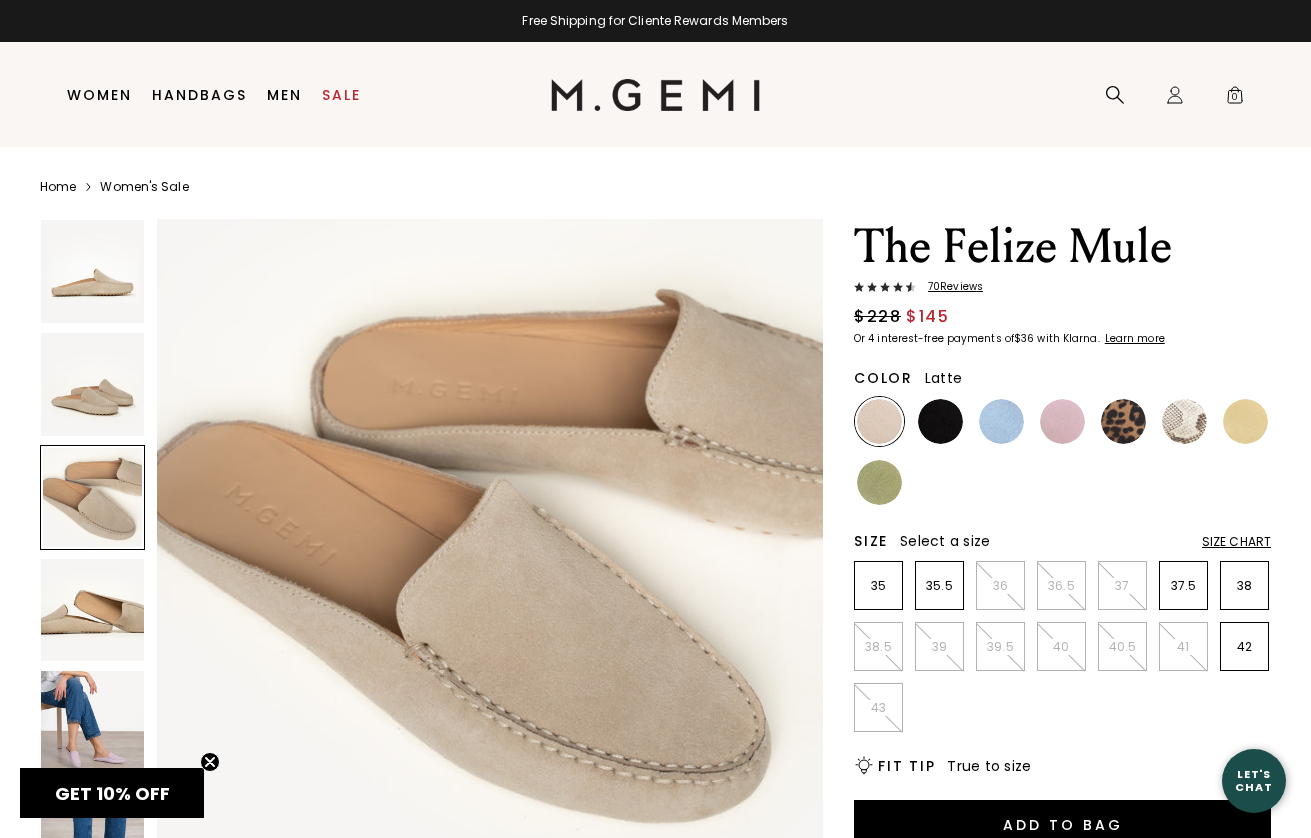 click at bounding box center (92, 722) 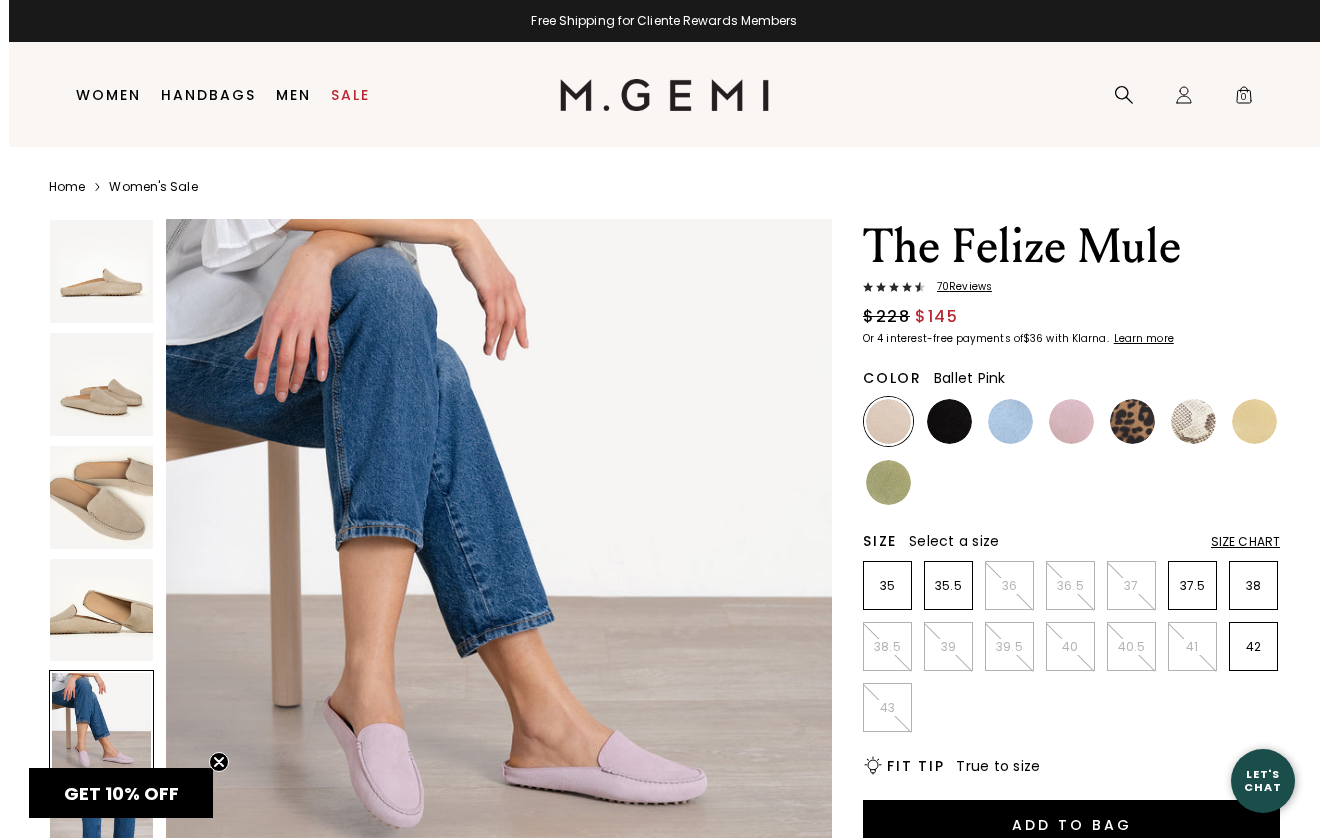 scroll, scrollTop: 2757, scrollLeft: 0, axis: vertical 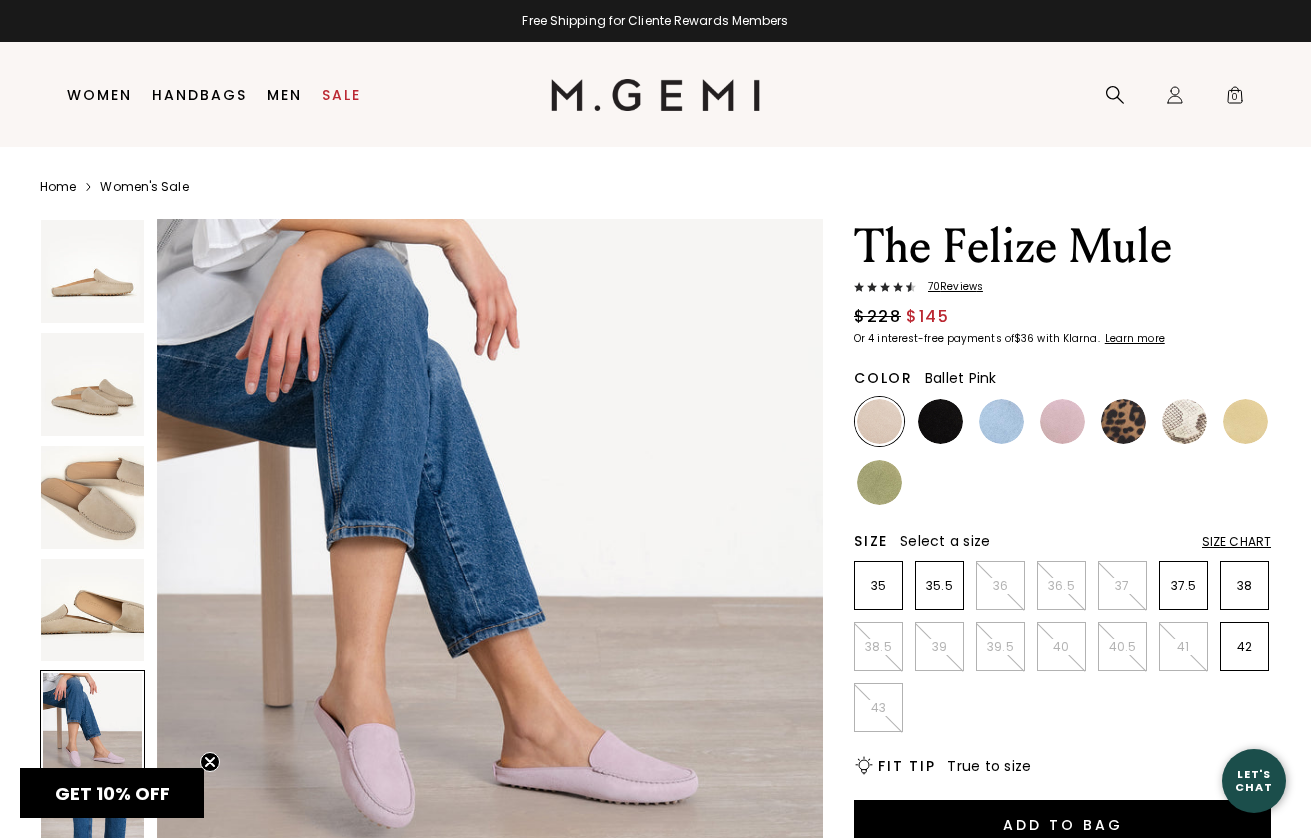 click at bounding box center [1062, 421] 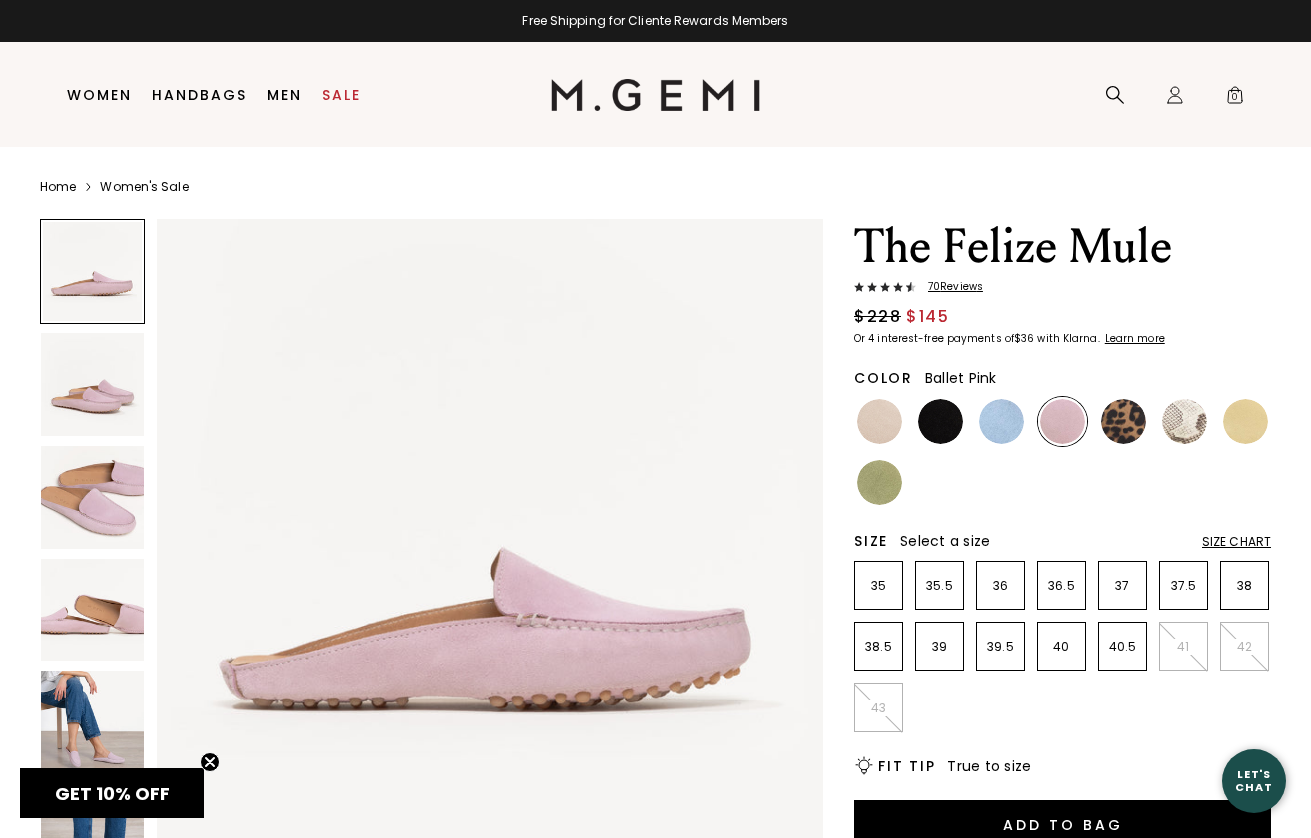 click on "Size Chart" at bounding box center (1236, 542) 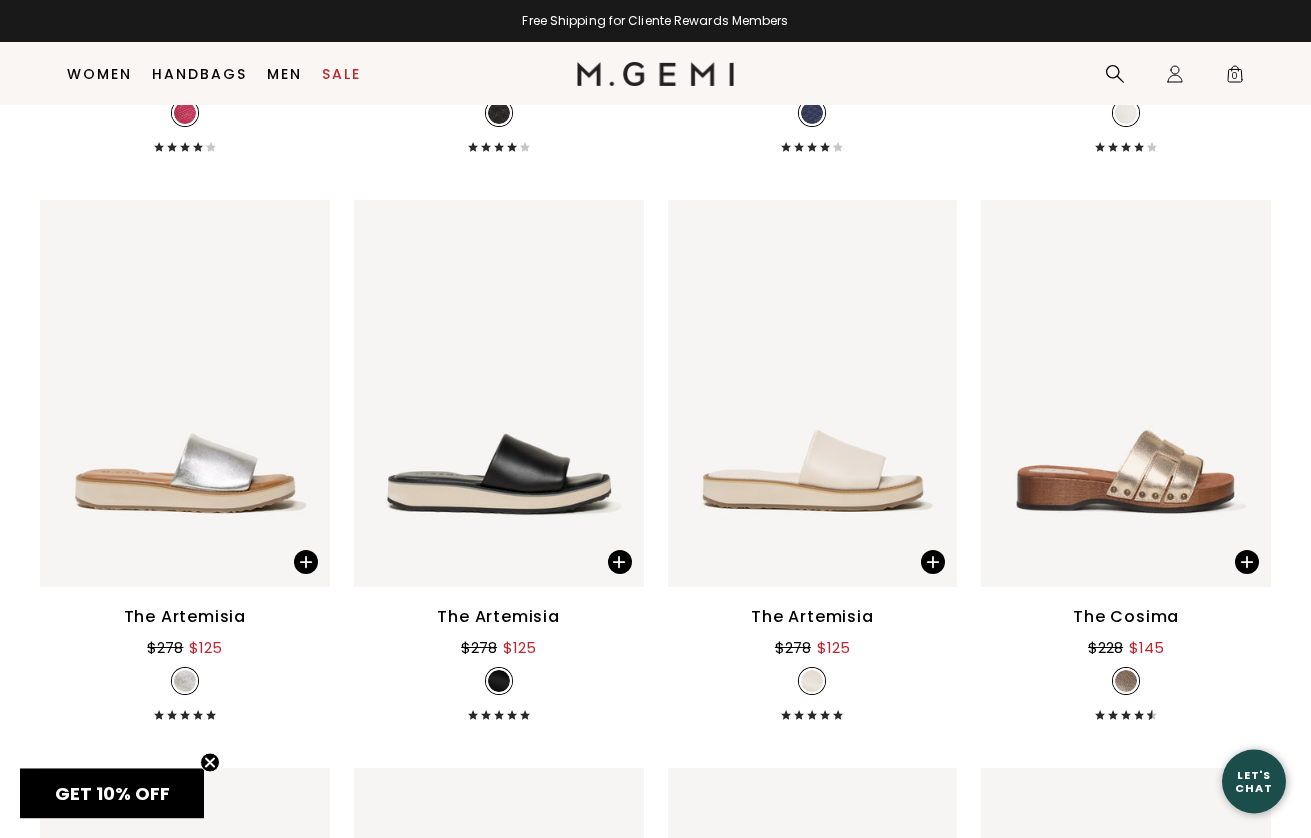 scroll, scrollTop: 11494, scrollLeft: 0, axis: vertical 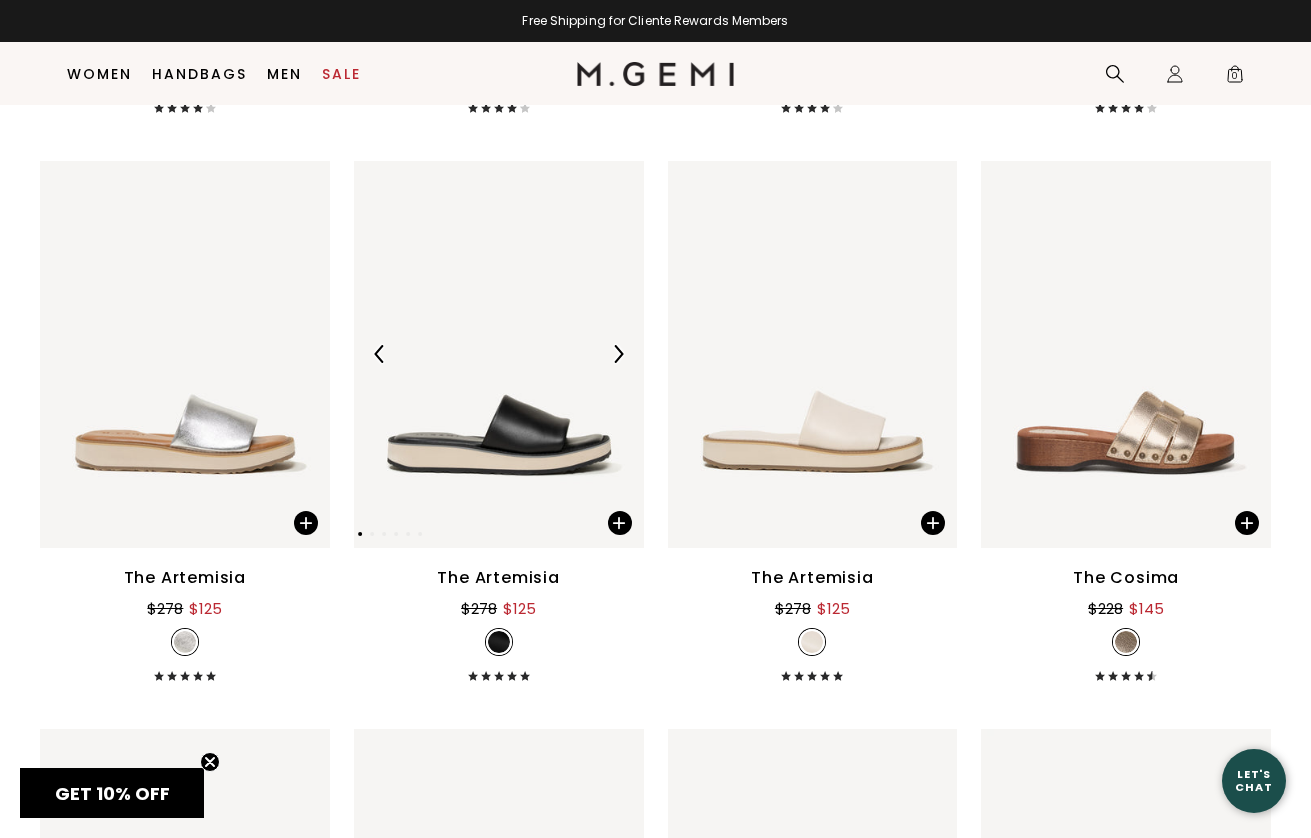 click at bounding box center [499, 354] 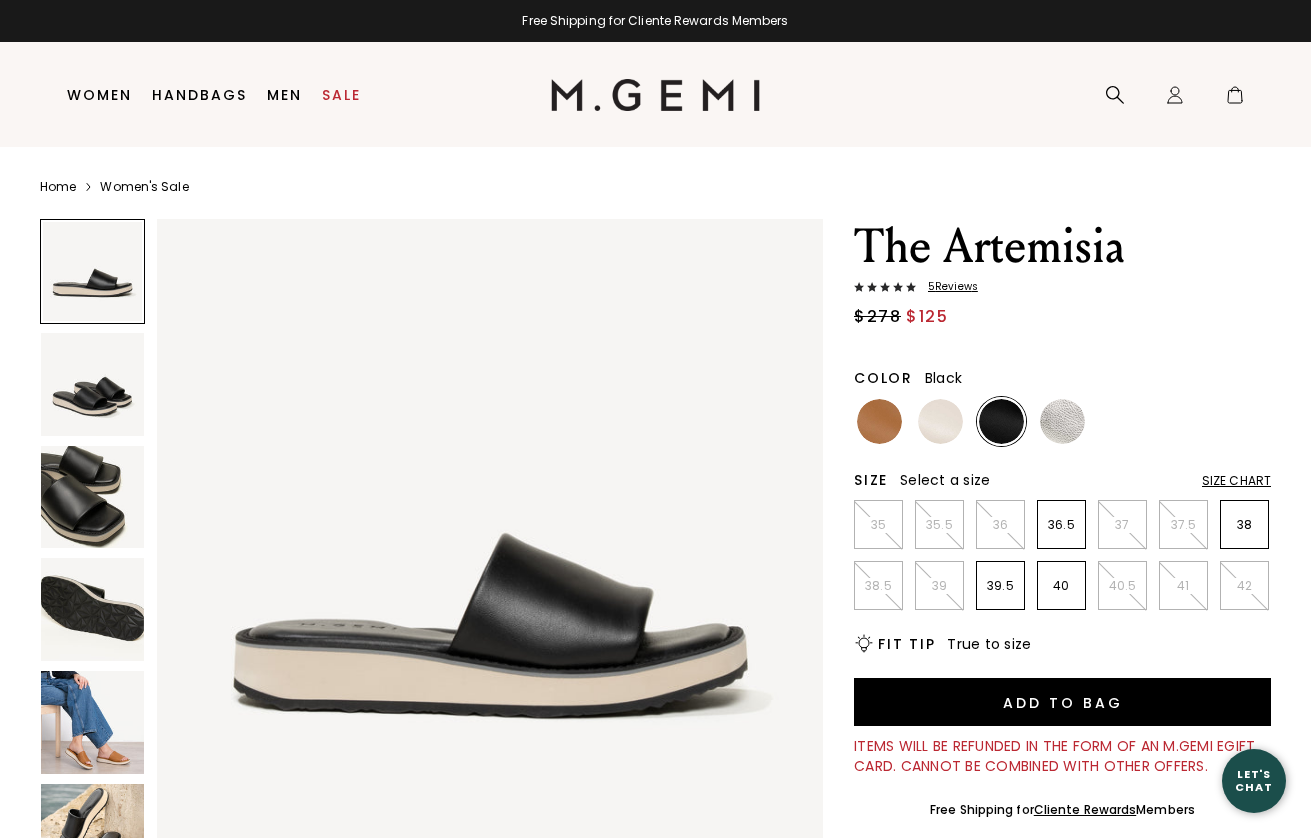 scroll, scrollTop: 0, scrollLeft: 0, axis: both 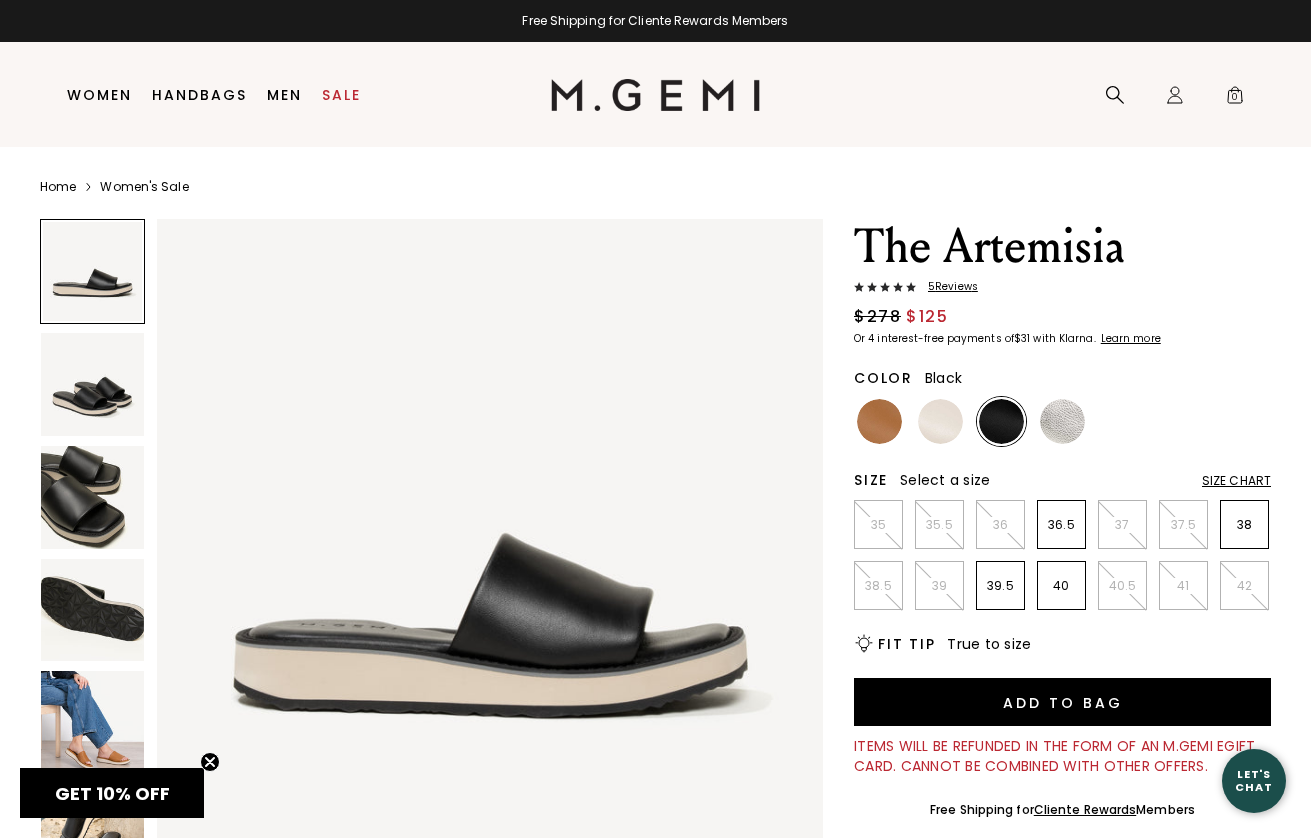 click at bounding box center [92, 497] 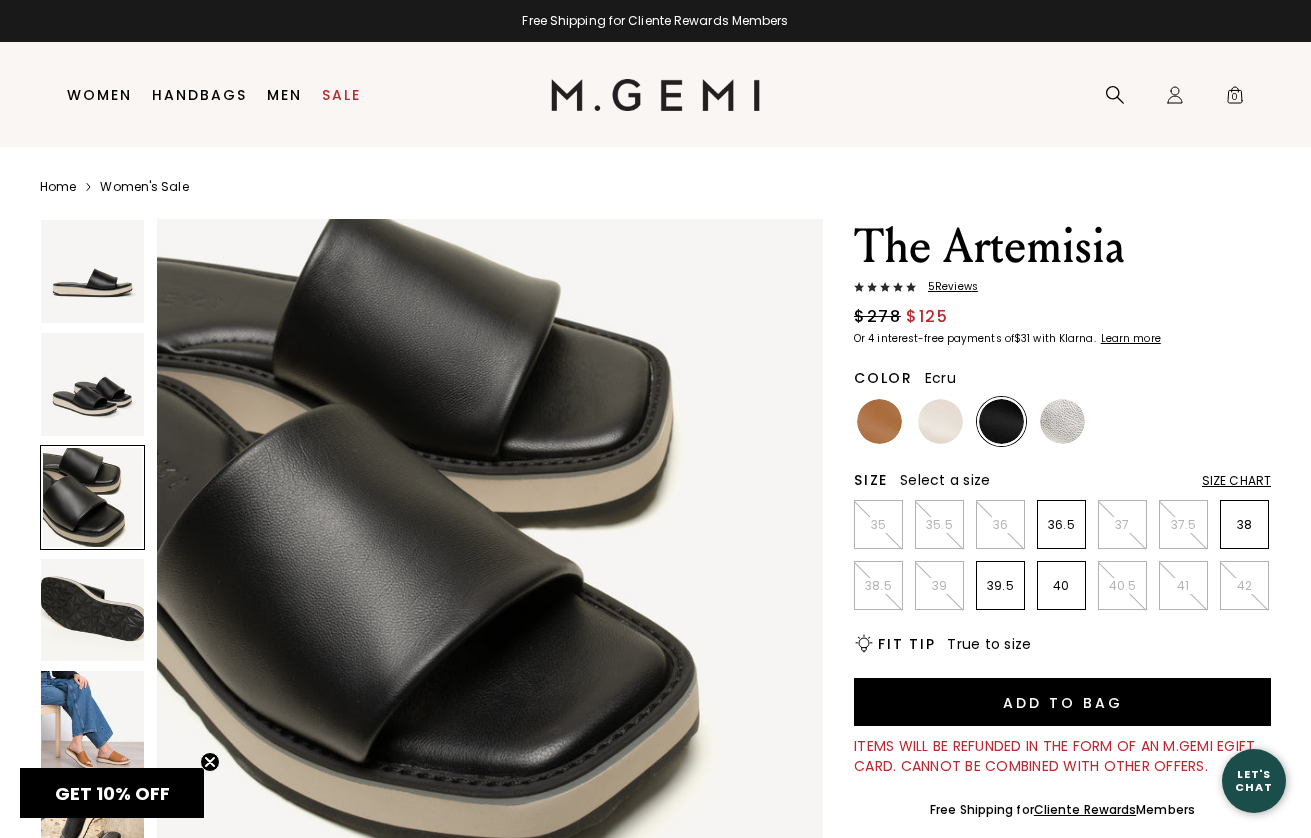 scroll, scrollTop: 1377, scrollLeft: 0, axis: vertical 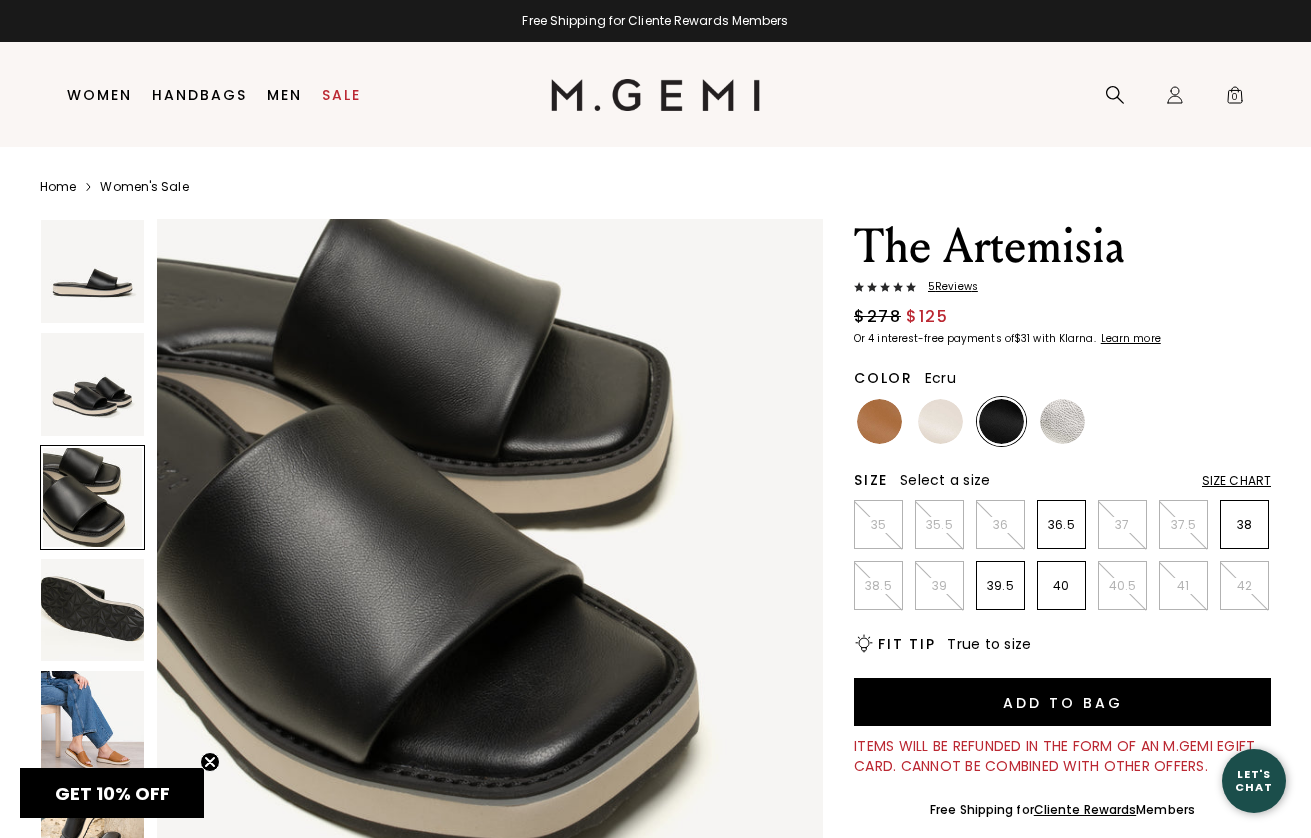 click at bounding box center (940, 421) 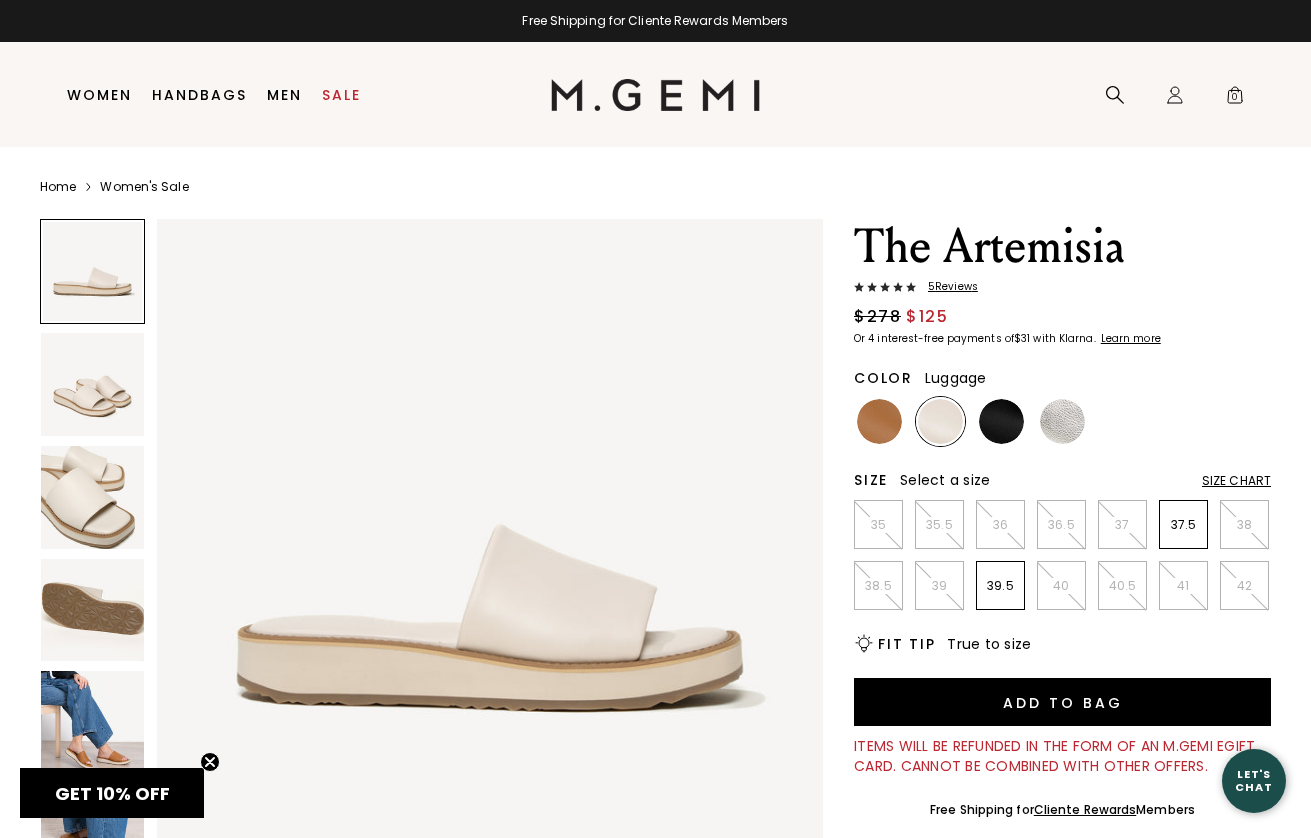 click at bounding box center [879, 421] 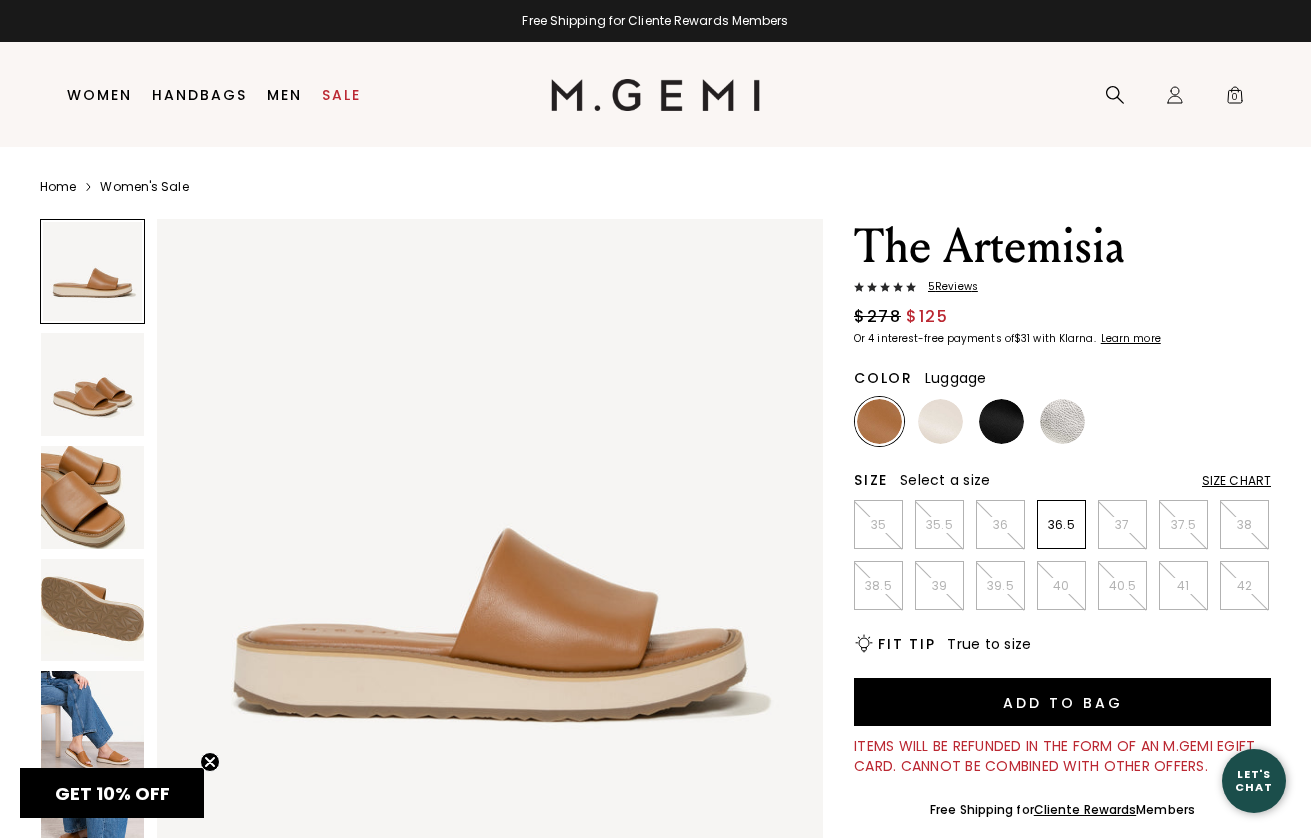 click at bounding box center (92, 722) 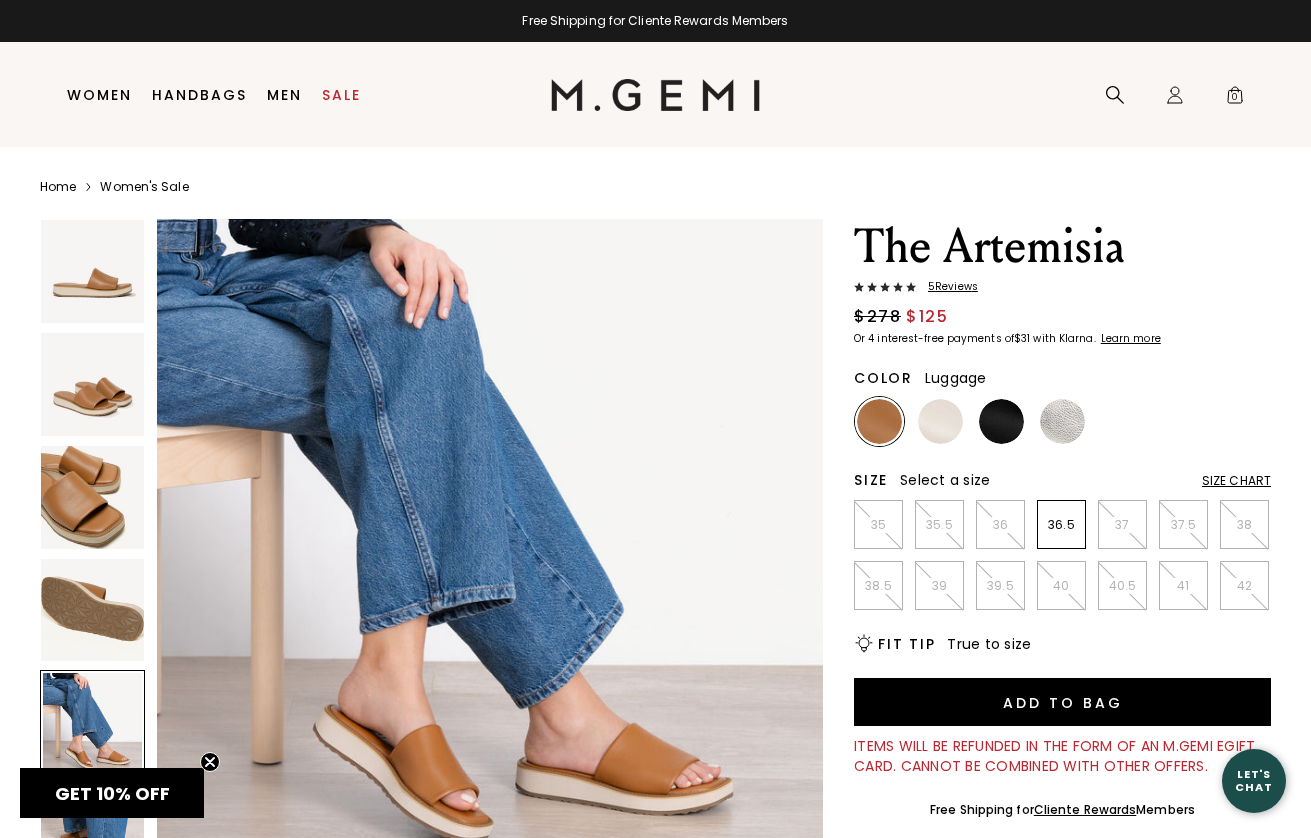 scroll, scrollTop: 2757, scrollLeft: 0, axis: vertical 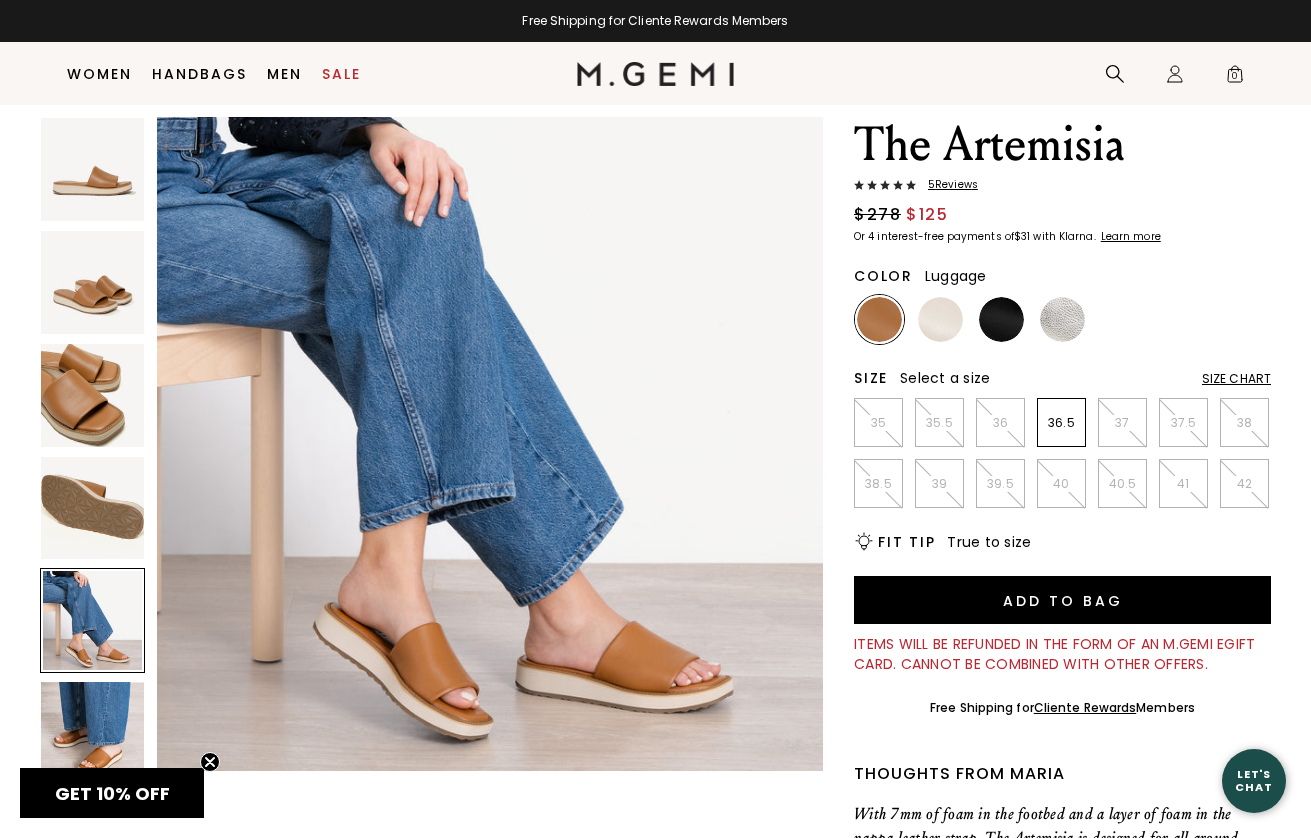 click at bounding box center (92, 395) 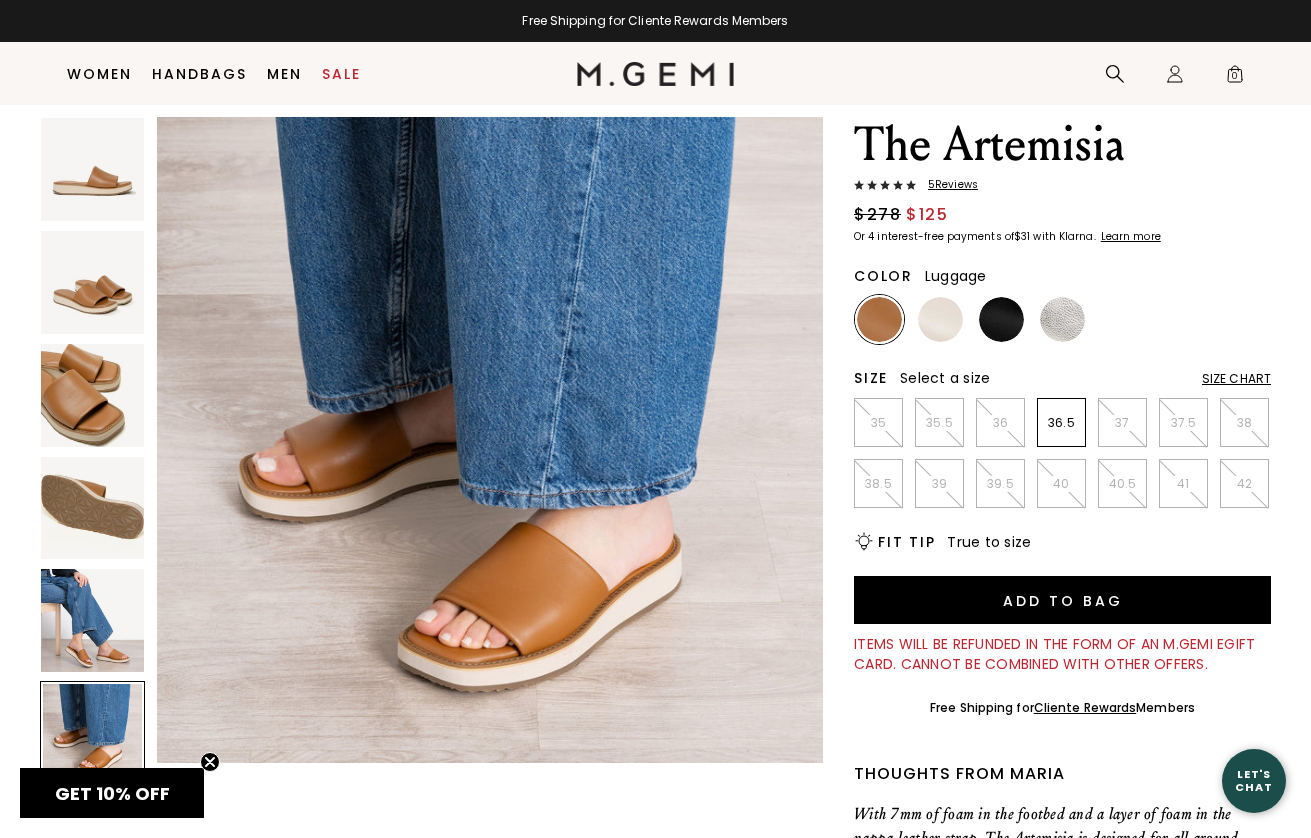scroll, scrollTop: 3485, scrollLeft: 0, axis: vertical 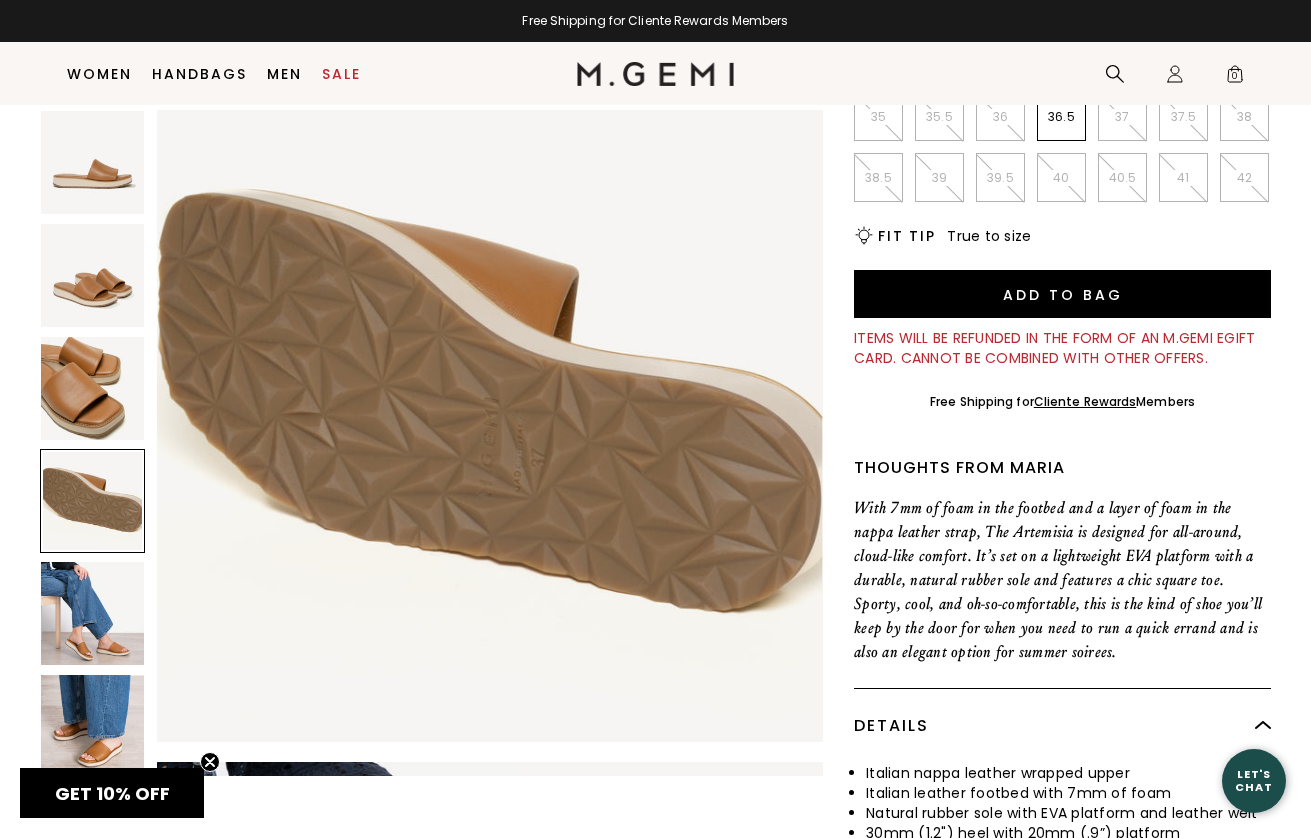 click at bounding box center [92, 388] 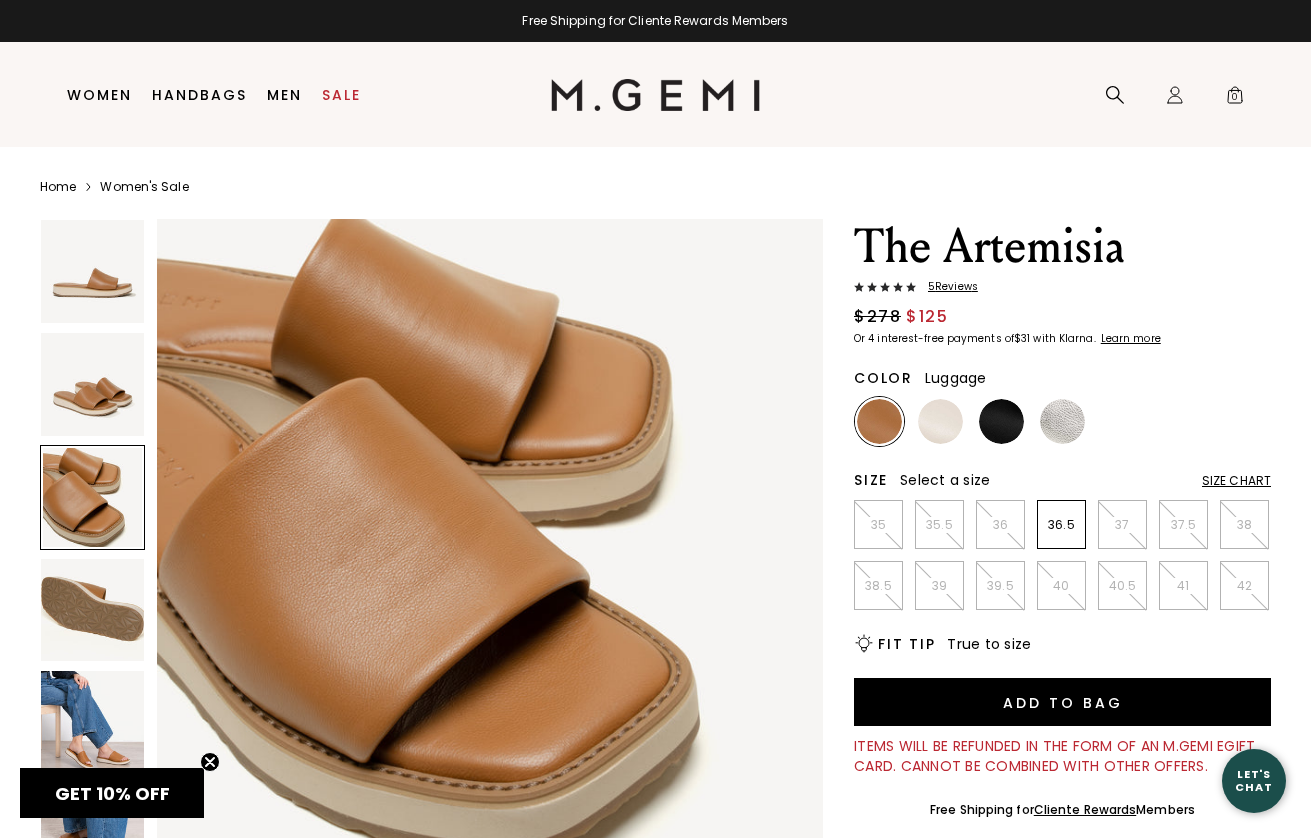 click on "Size Chart" at bounding box center (1236, 481) 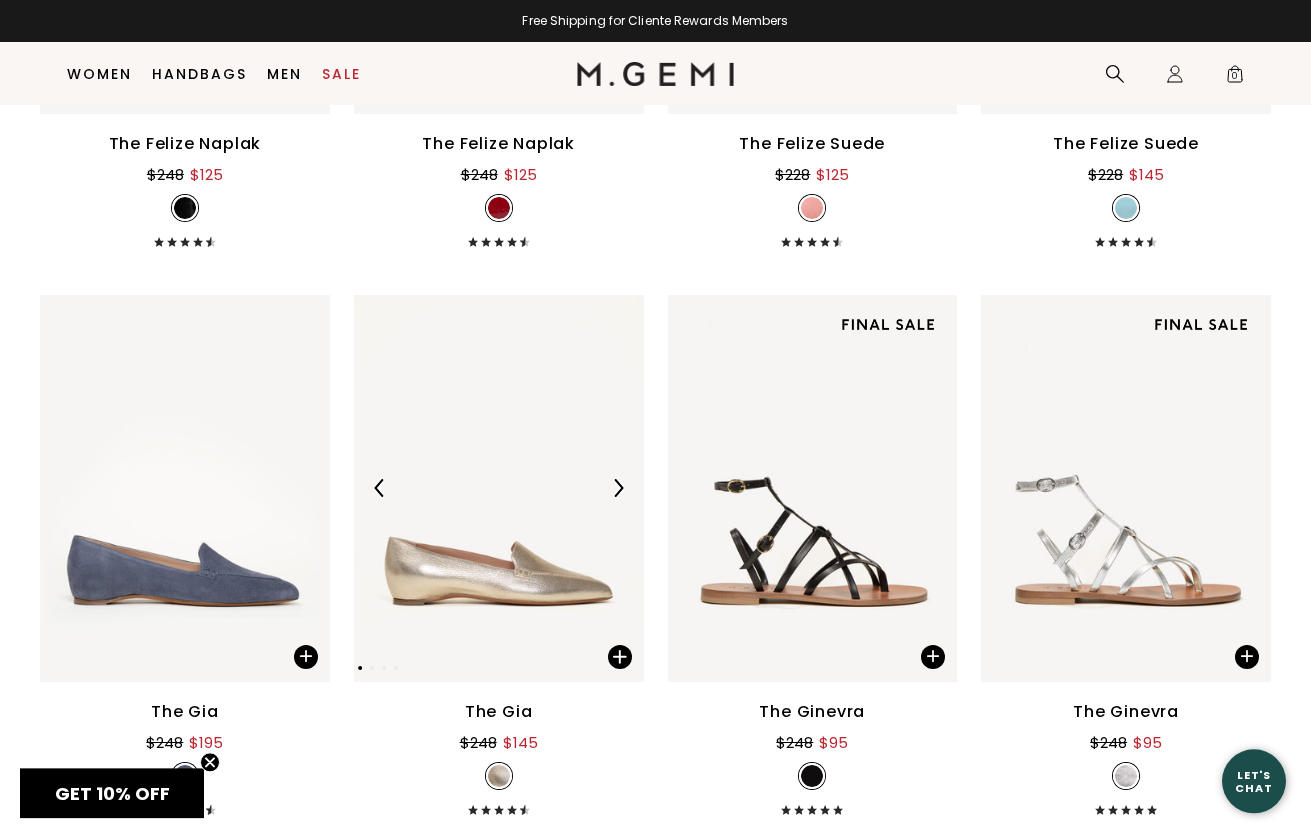 scroll, scrollTop: 14791, scrollLeft: 0, axis: vertical 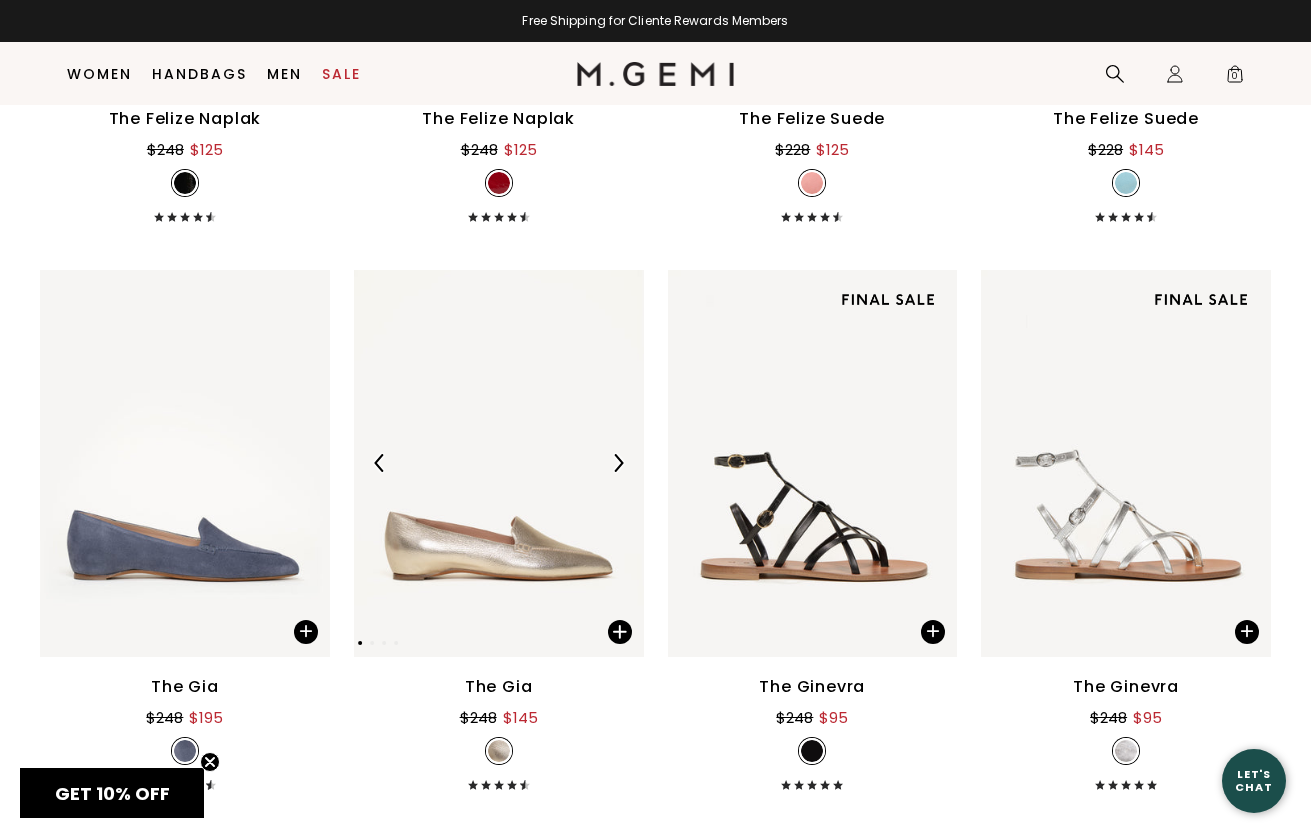 click at bounding box center [499, 463] 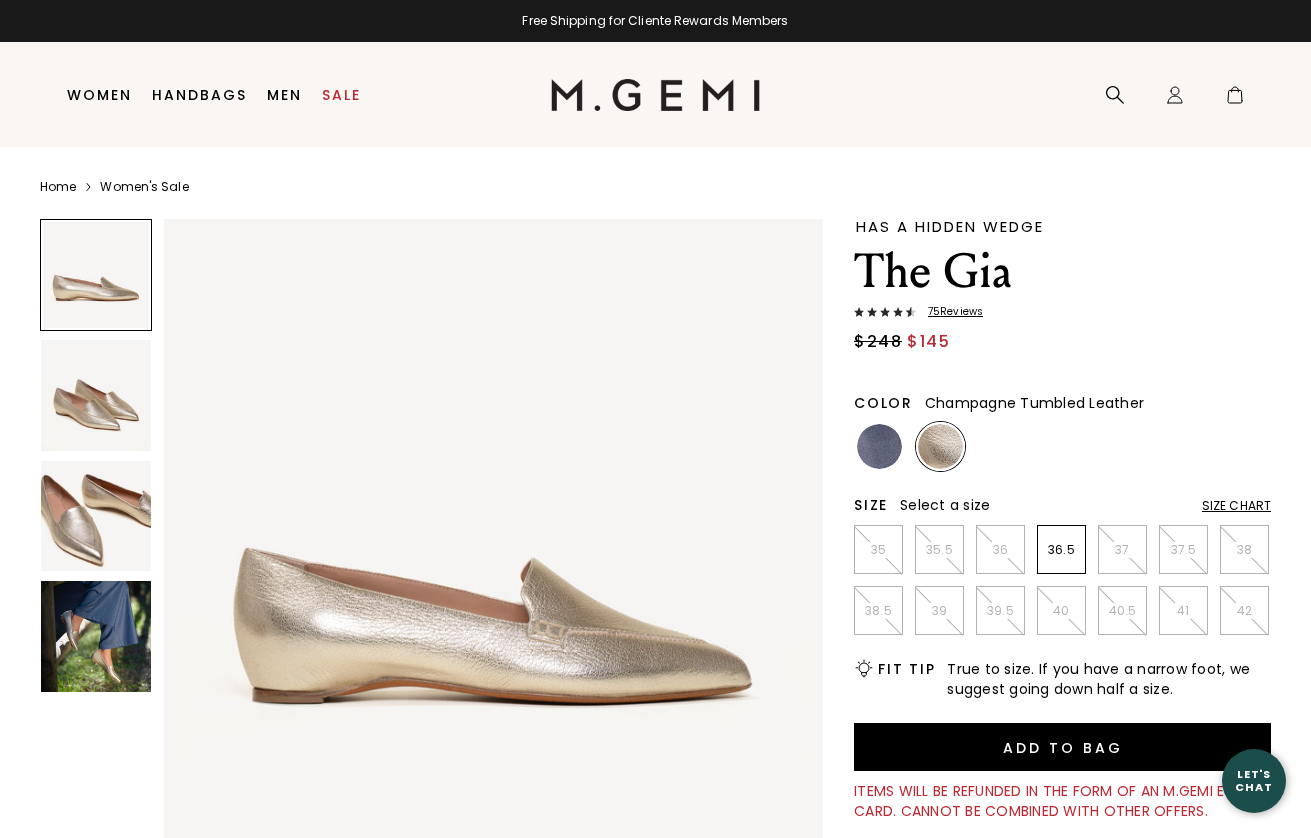 scroll, scrollTop: 0, scrollLeft: 0, axis: both 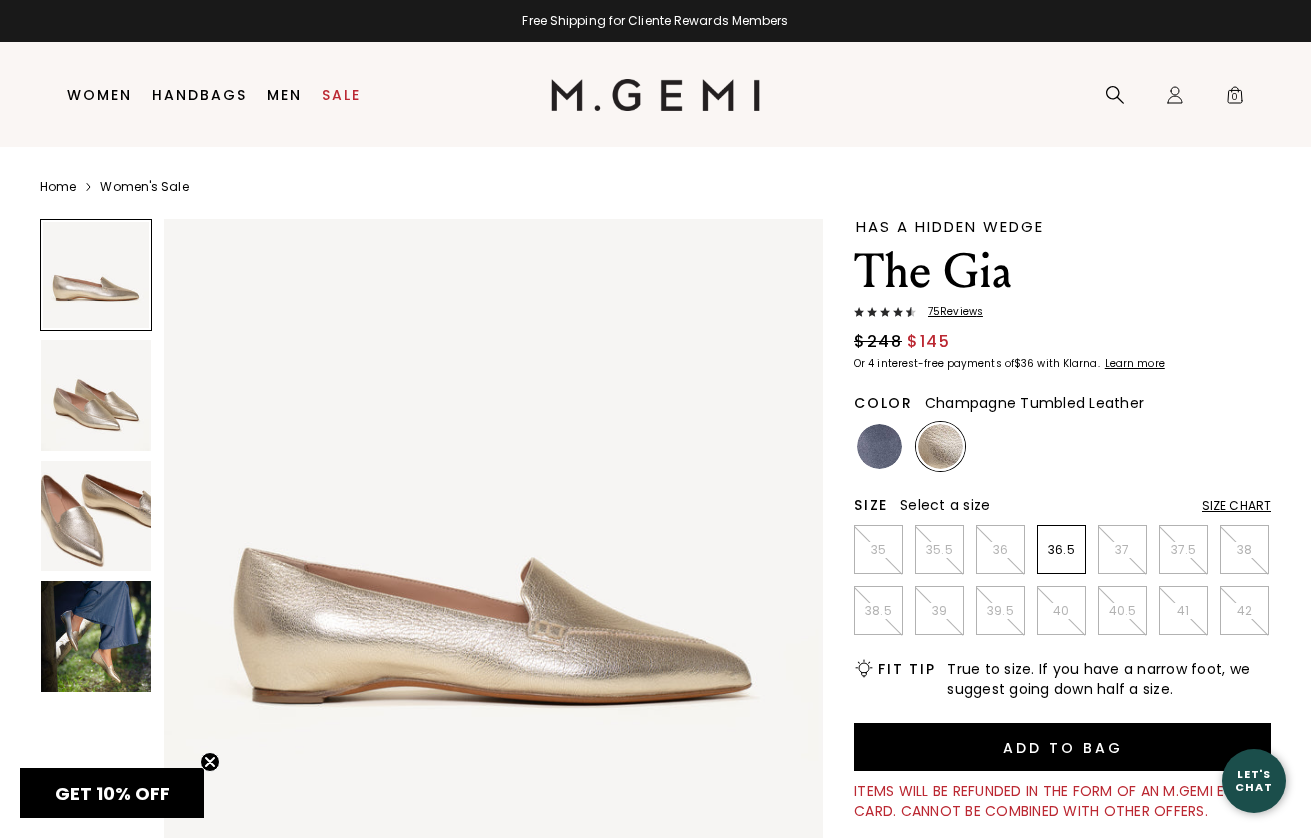 click at bounding box center (96, 516) 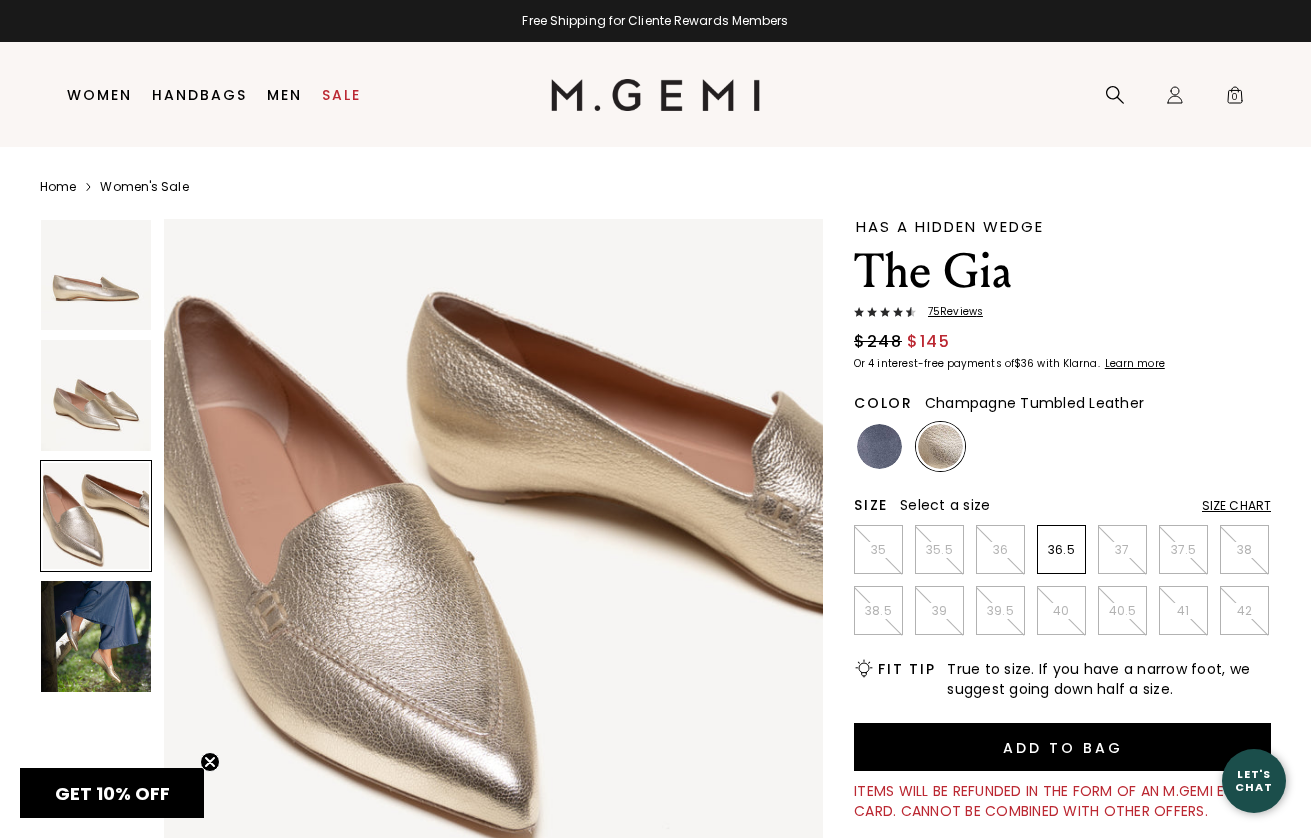 scroll, scrollTop: 1363, scrollLeft: 0, axis: vertical 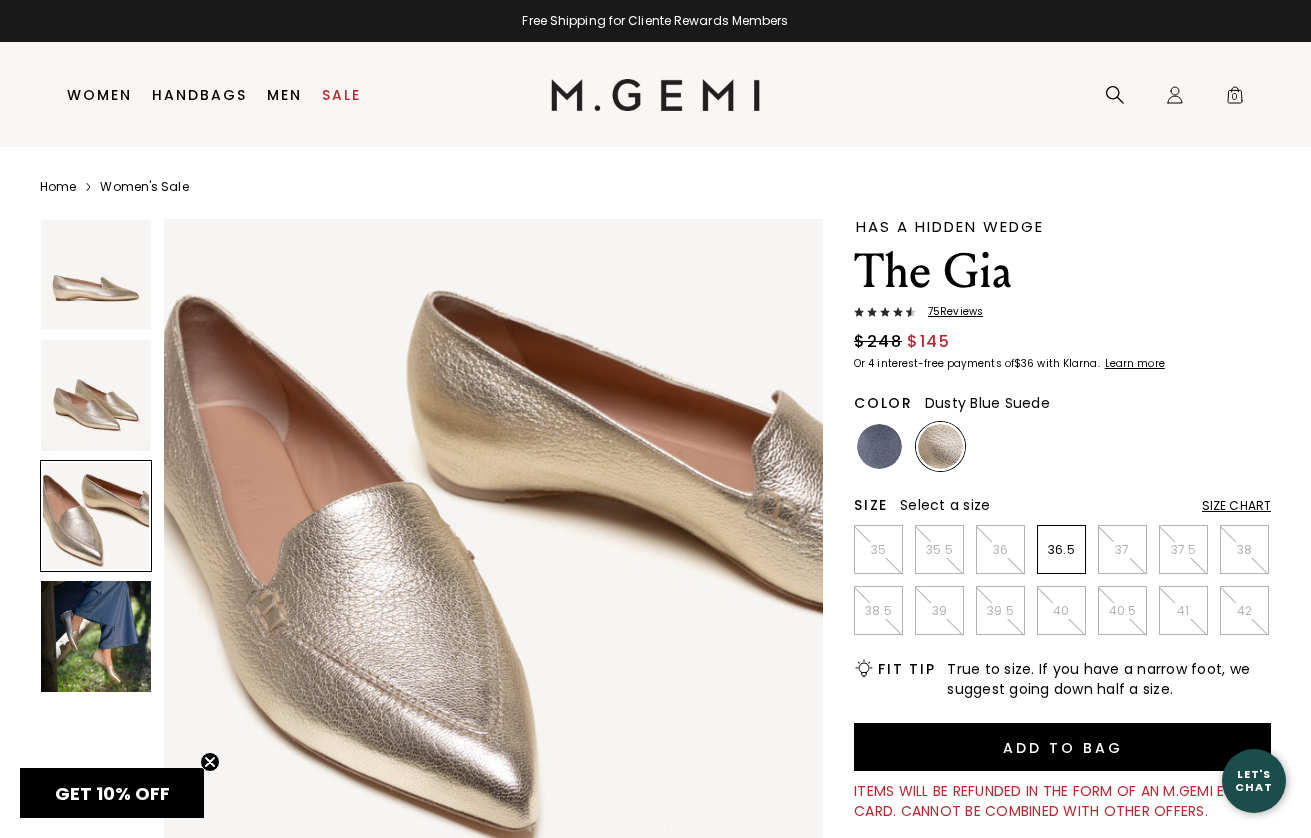 click at bounding box center [879, 446] 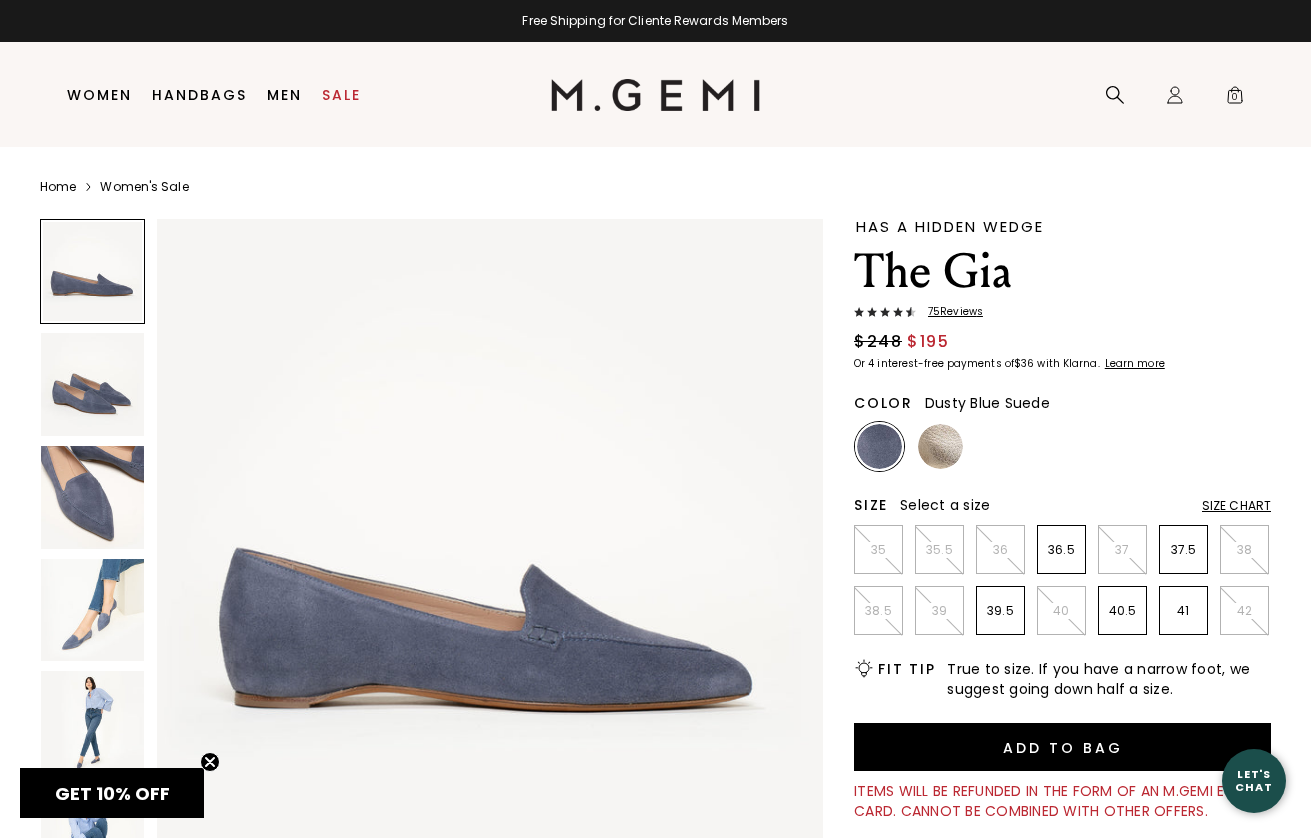 click at bounding box center (92, 610) 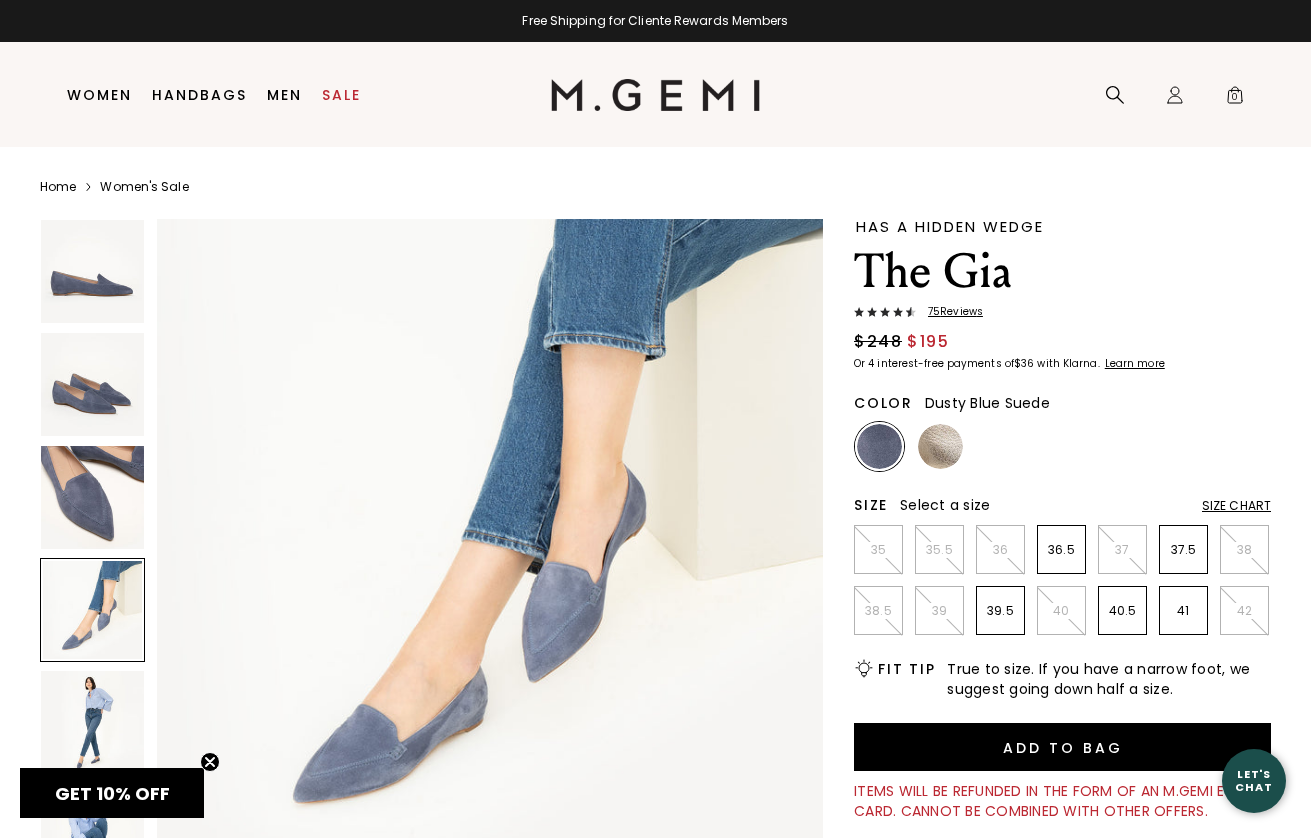 click at bounding box center (92, 497) 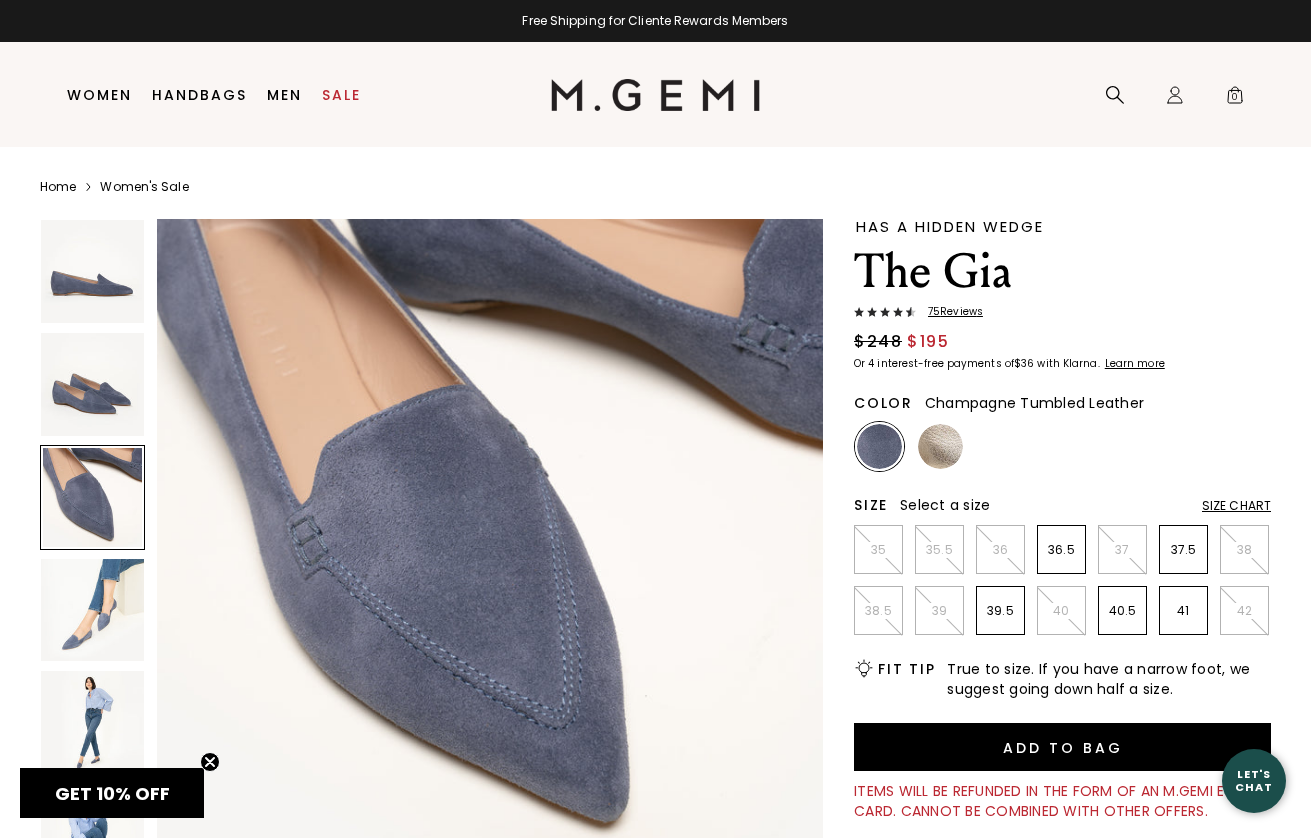 scroll, scrollTop: 1378, scrollLeft: 0, axis: vertical 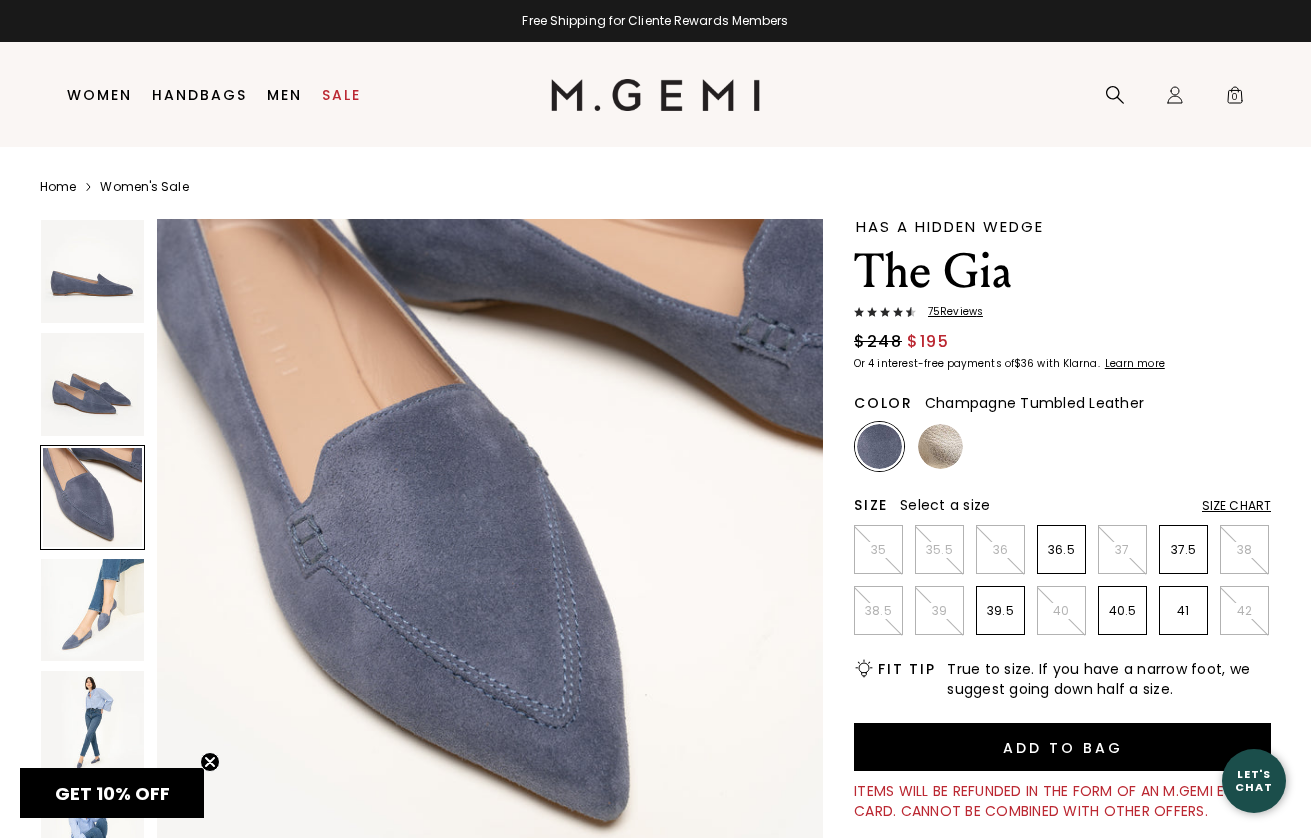 click at bounding box center [940, 446] 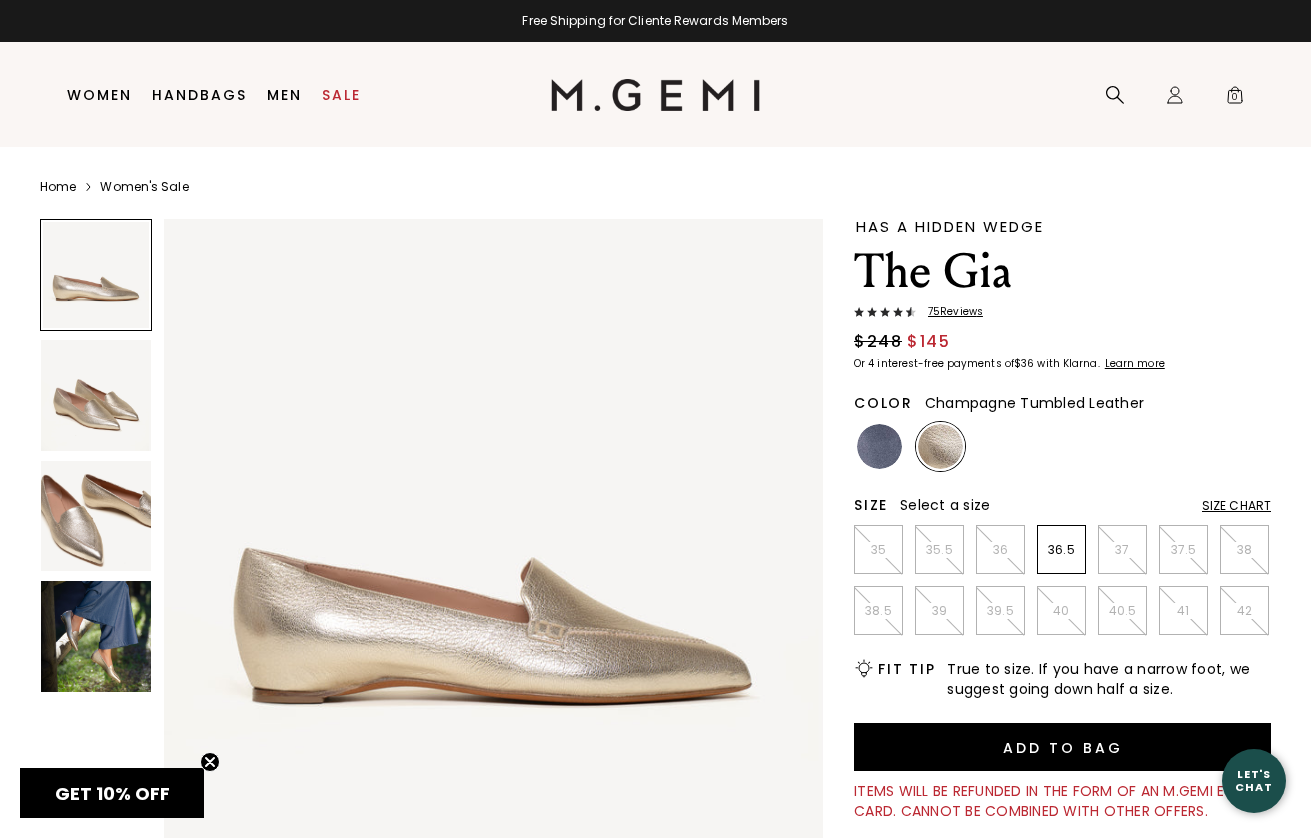 click at bounding box center [96, 636] 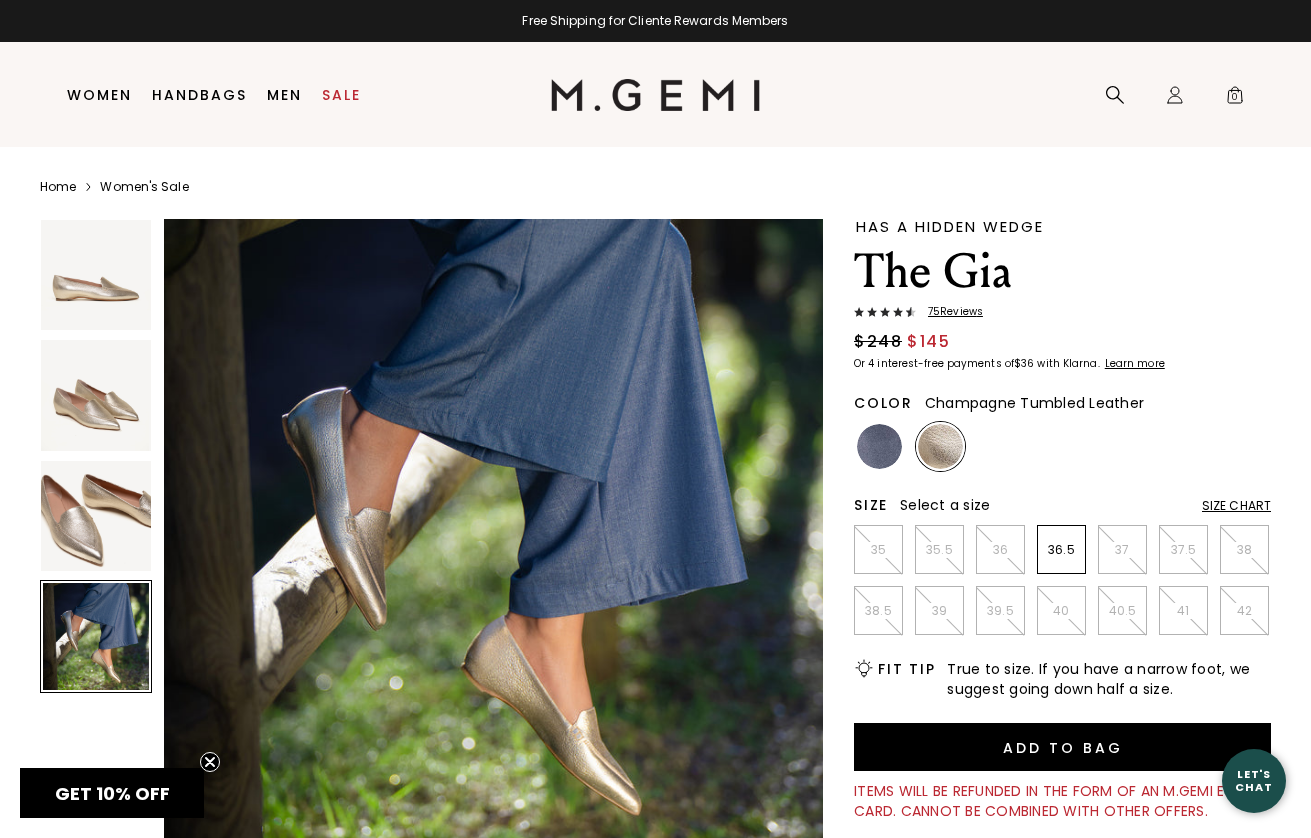 scroll, scrollTop: 2045, scrollLeft: 0, axis: vertical 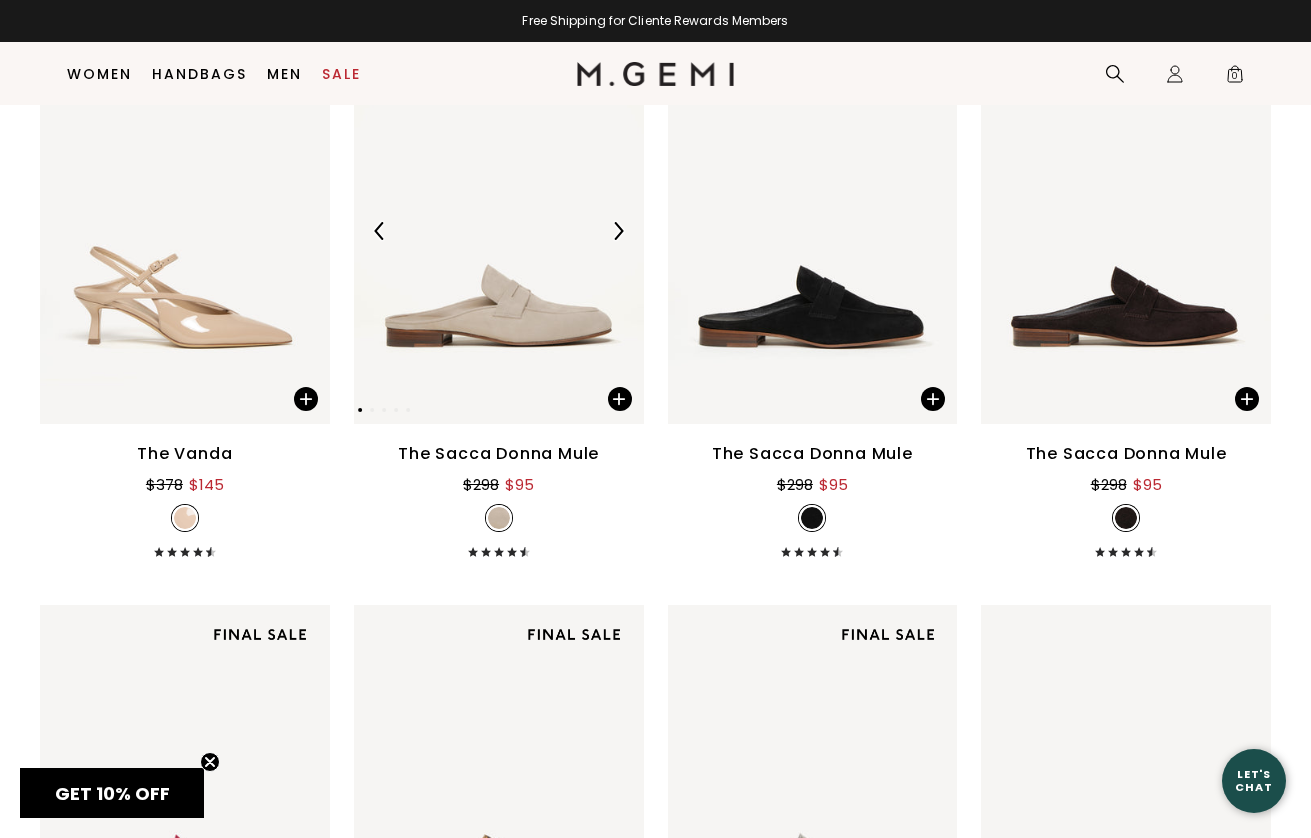 click at bounding box center (499, 230) 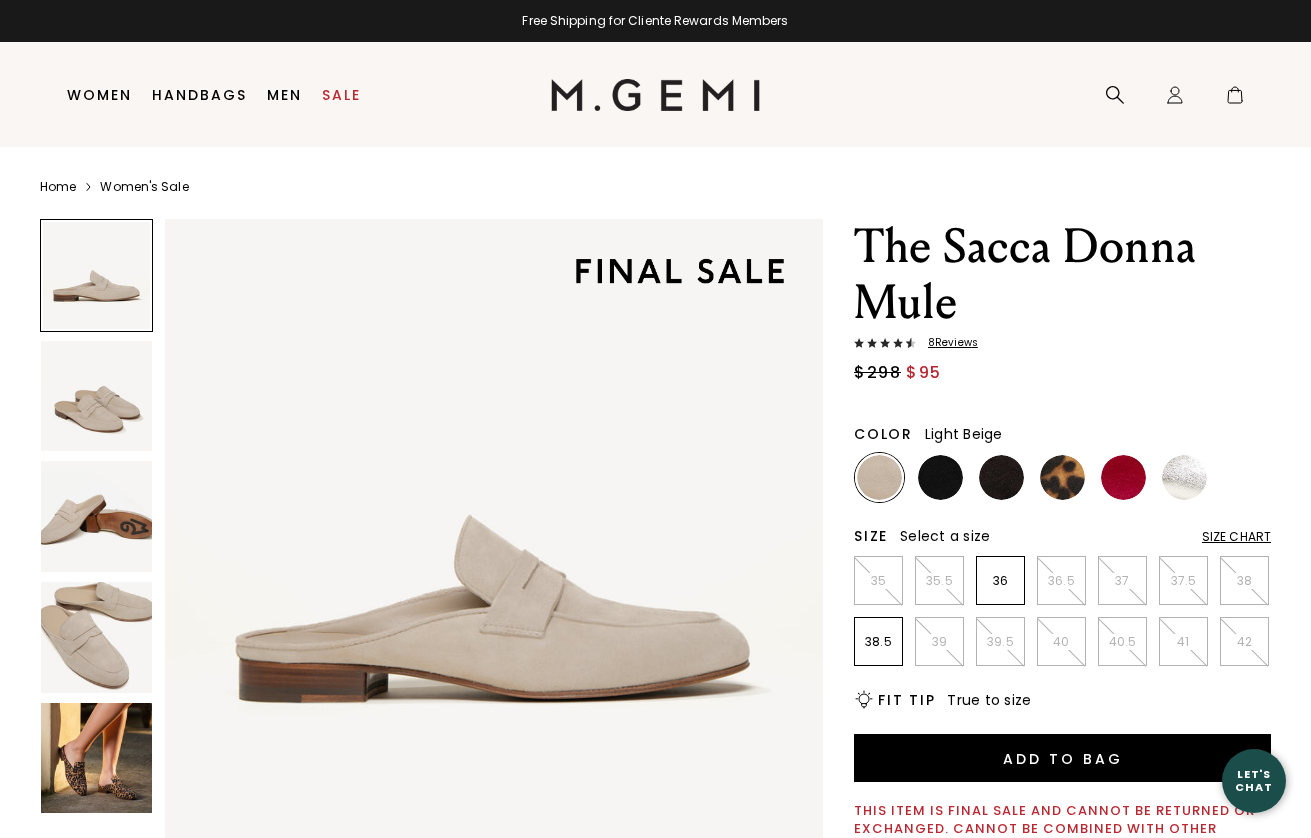 scroll, scrollTop: 0, scrollLeft: 0, axis: both 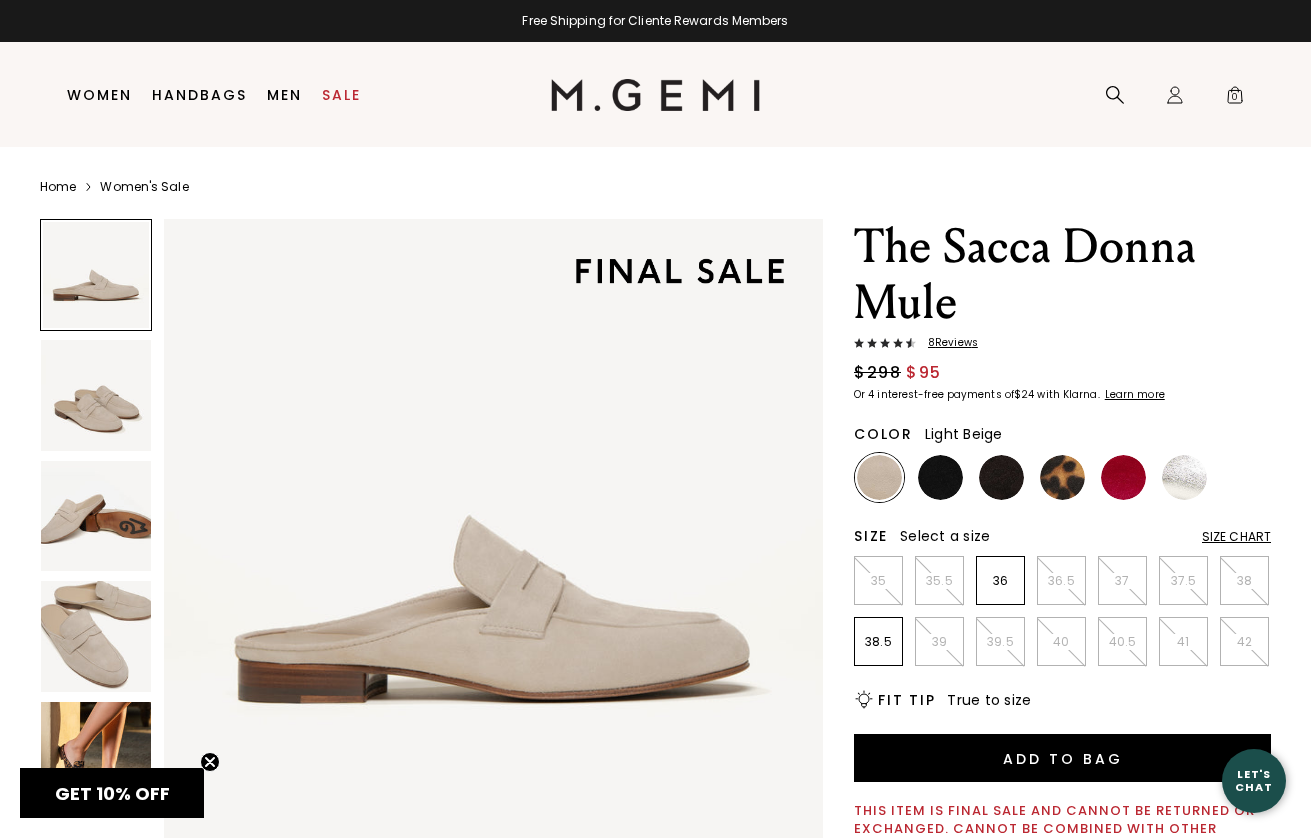 click at bounding box center (96, 757) 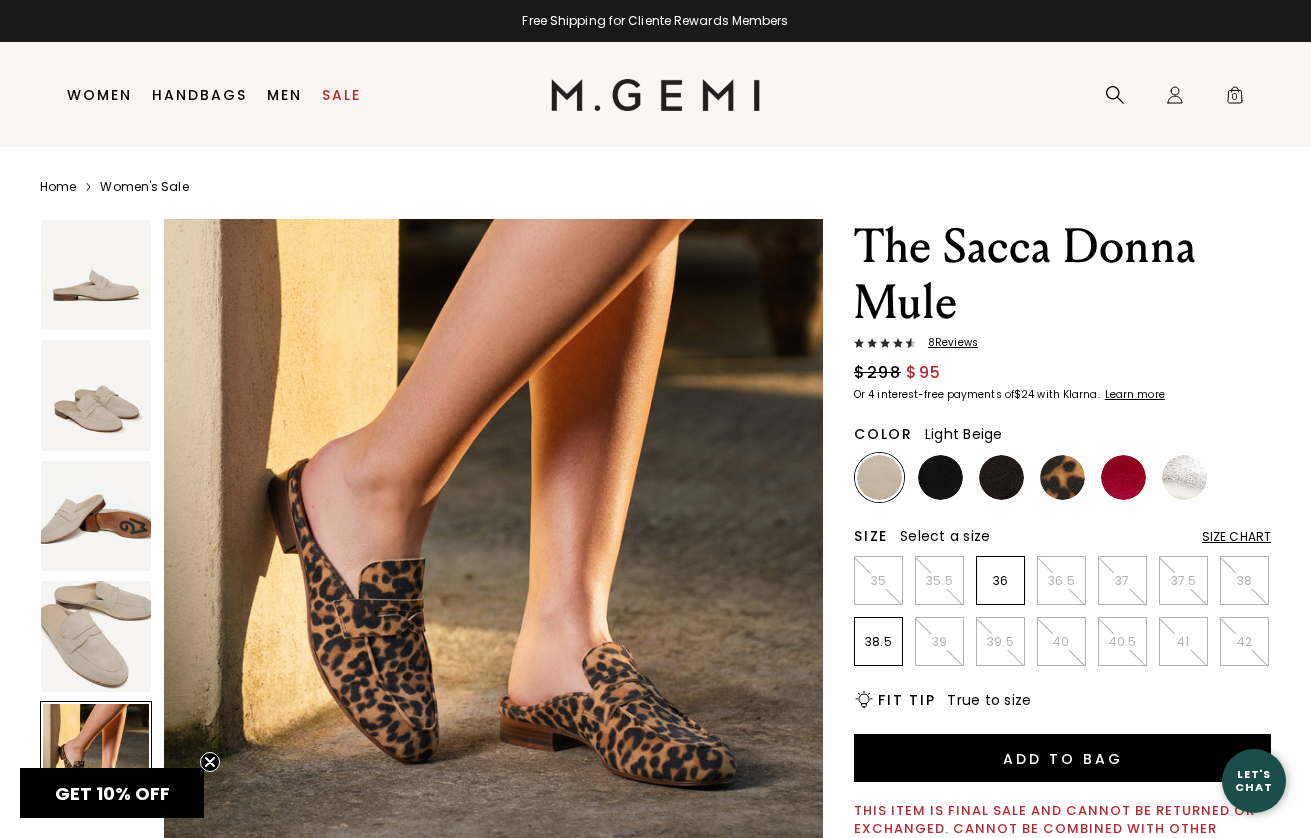 scroll, scrollTop: 2726, scrollLeft: 0, axis: vertical 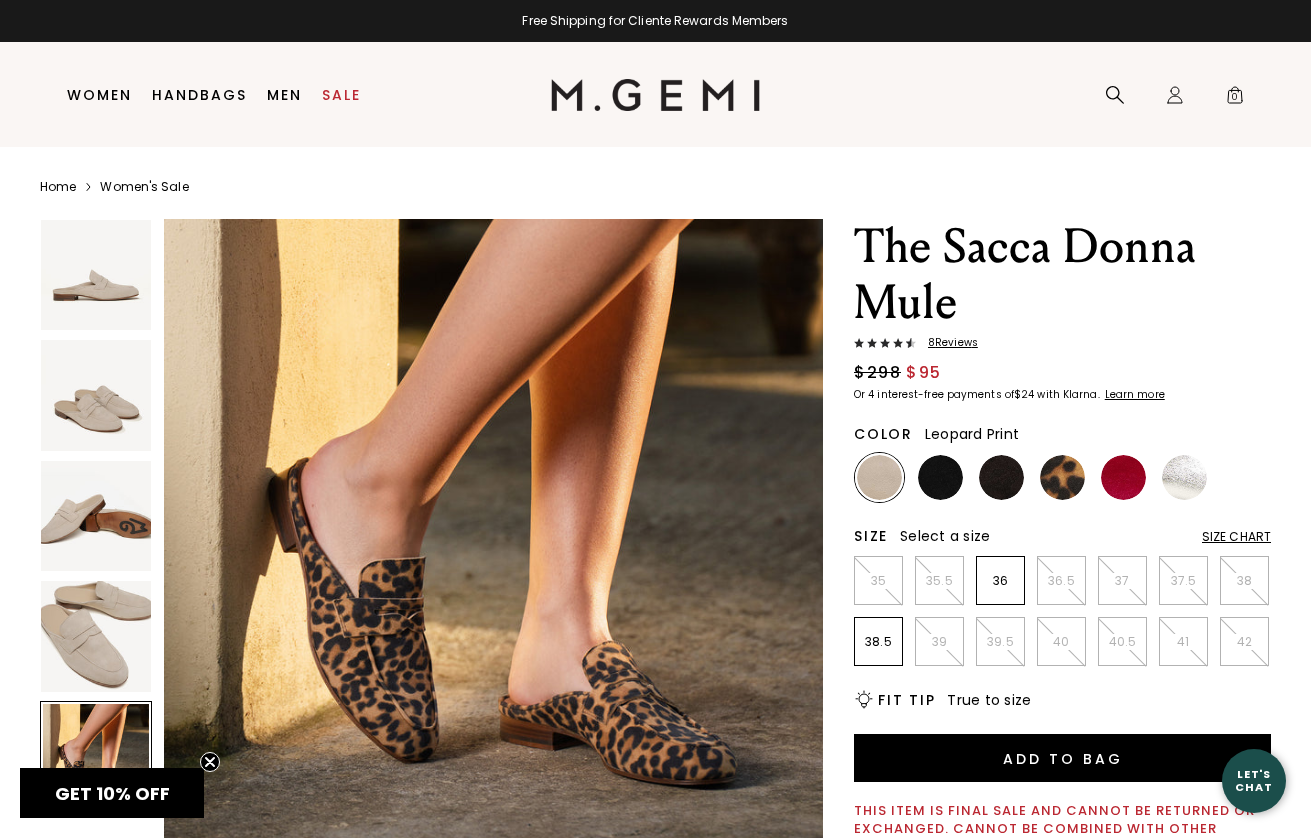 click at bounding box center [1062, 477] 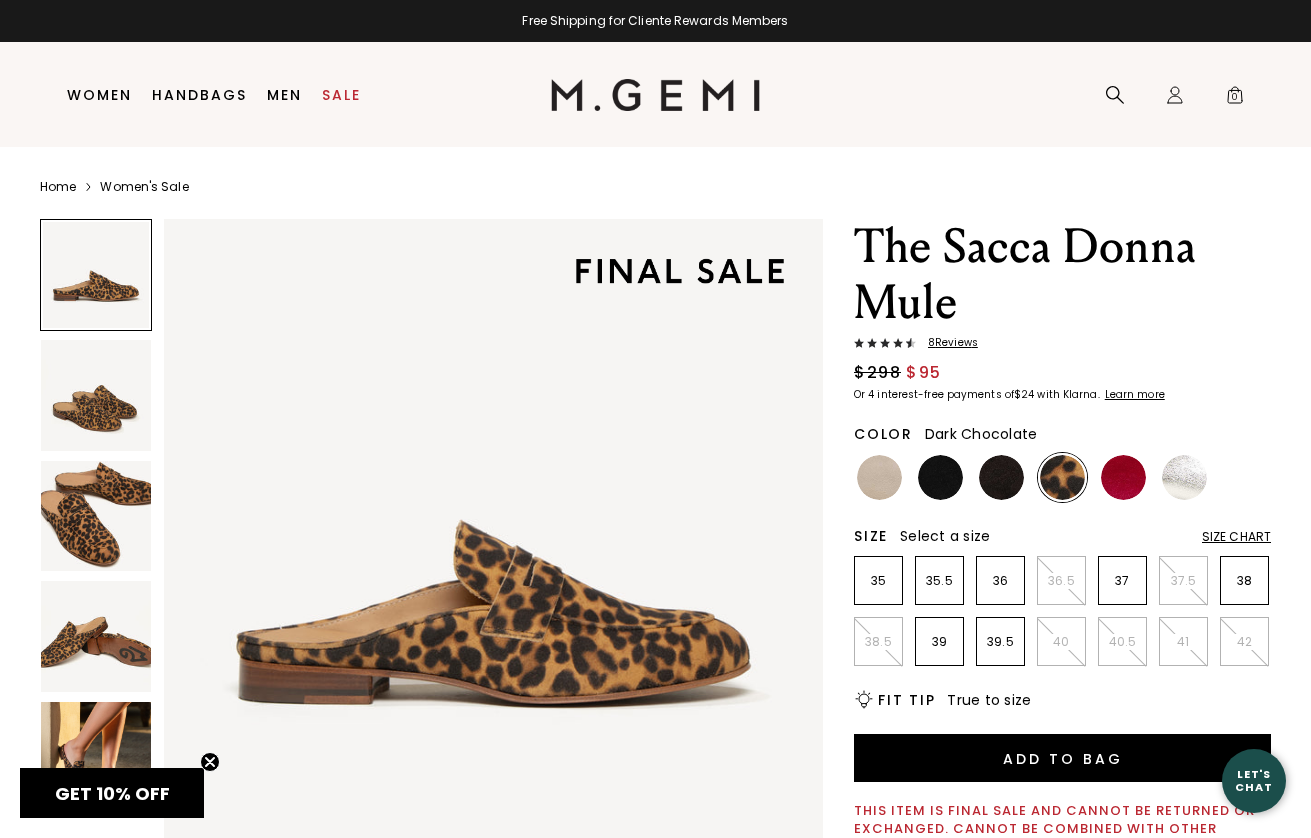 click at bounding box center [1001, 477] 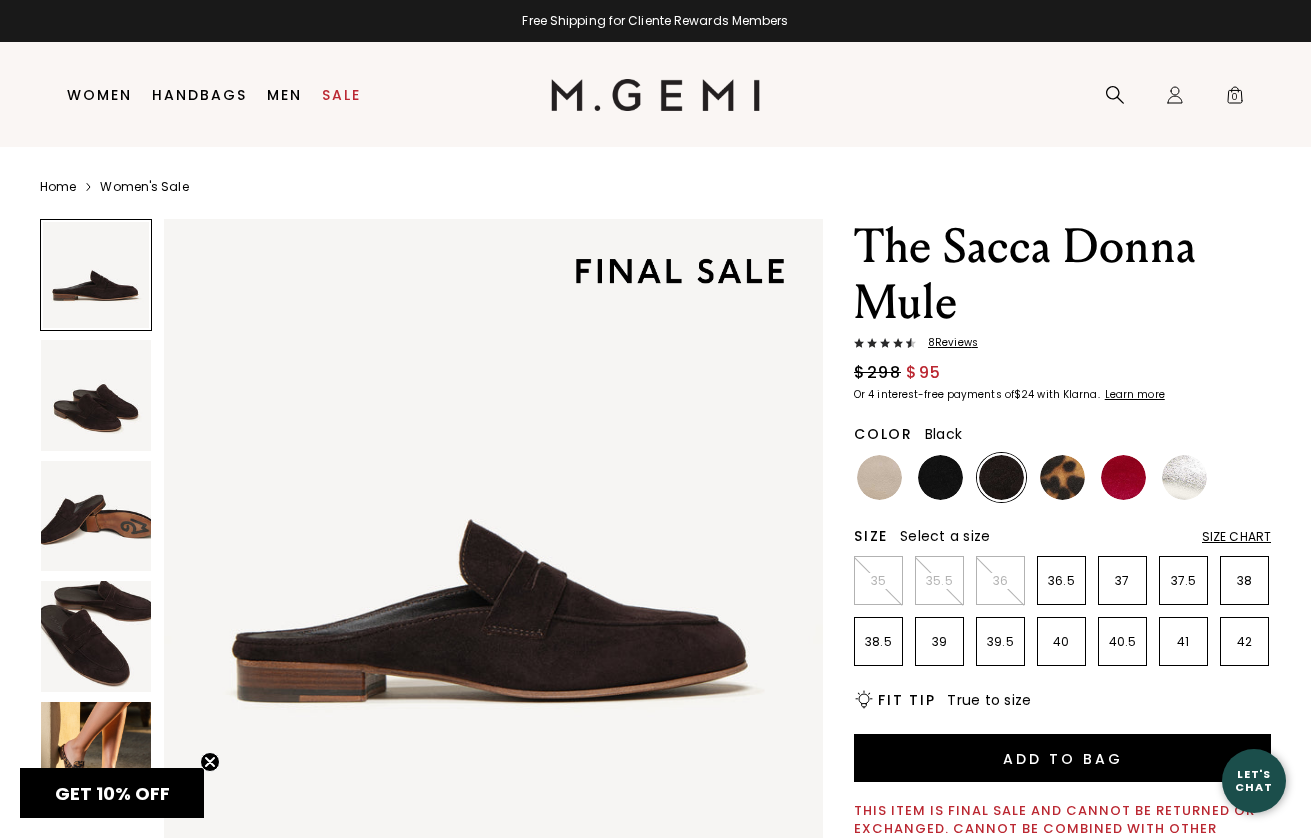 click at bounding box center (940, 477) 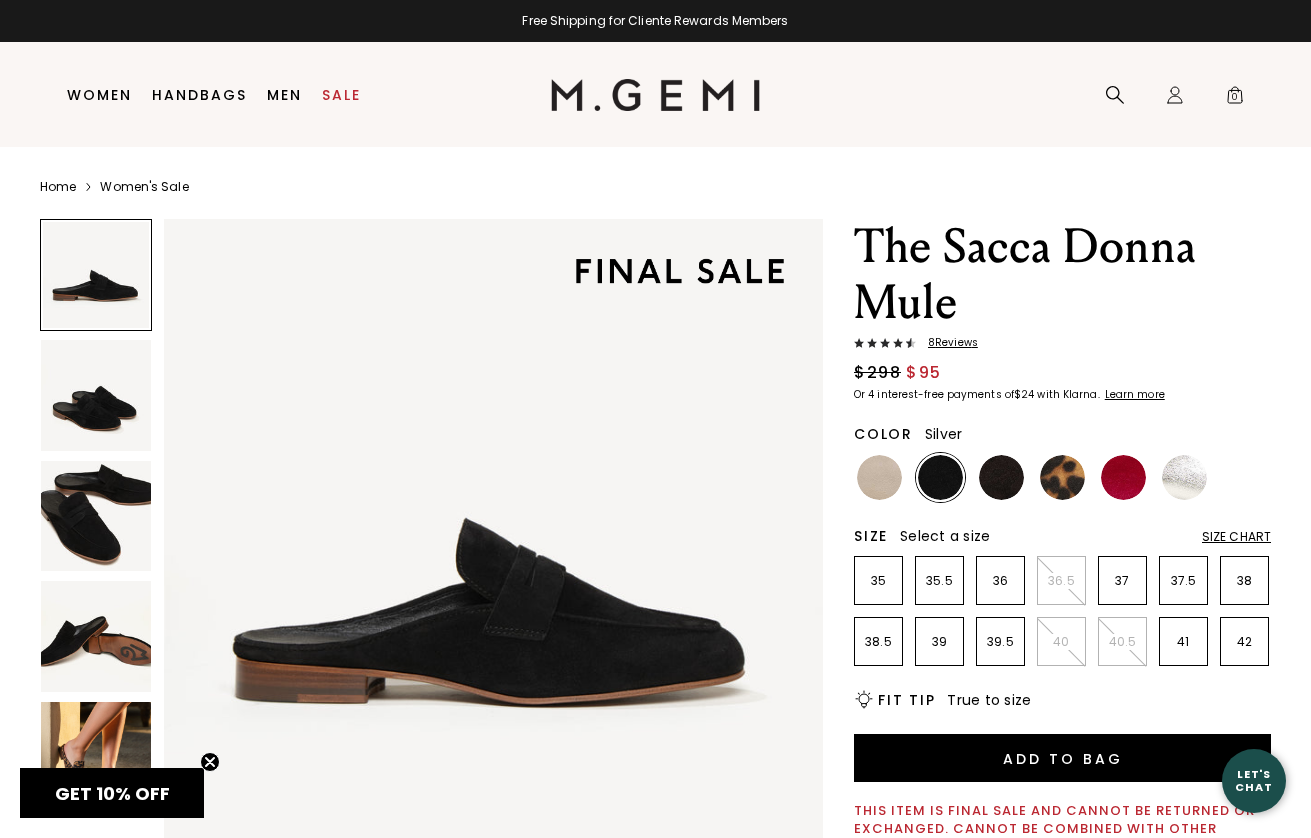 click at bounding box center (1184, 477) 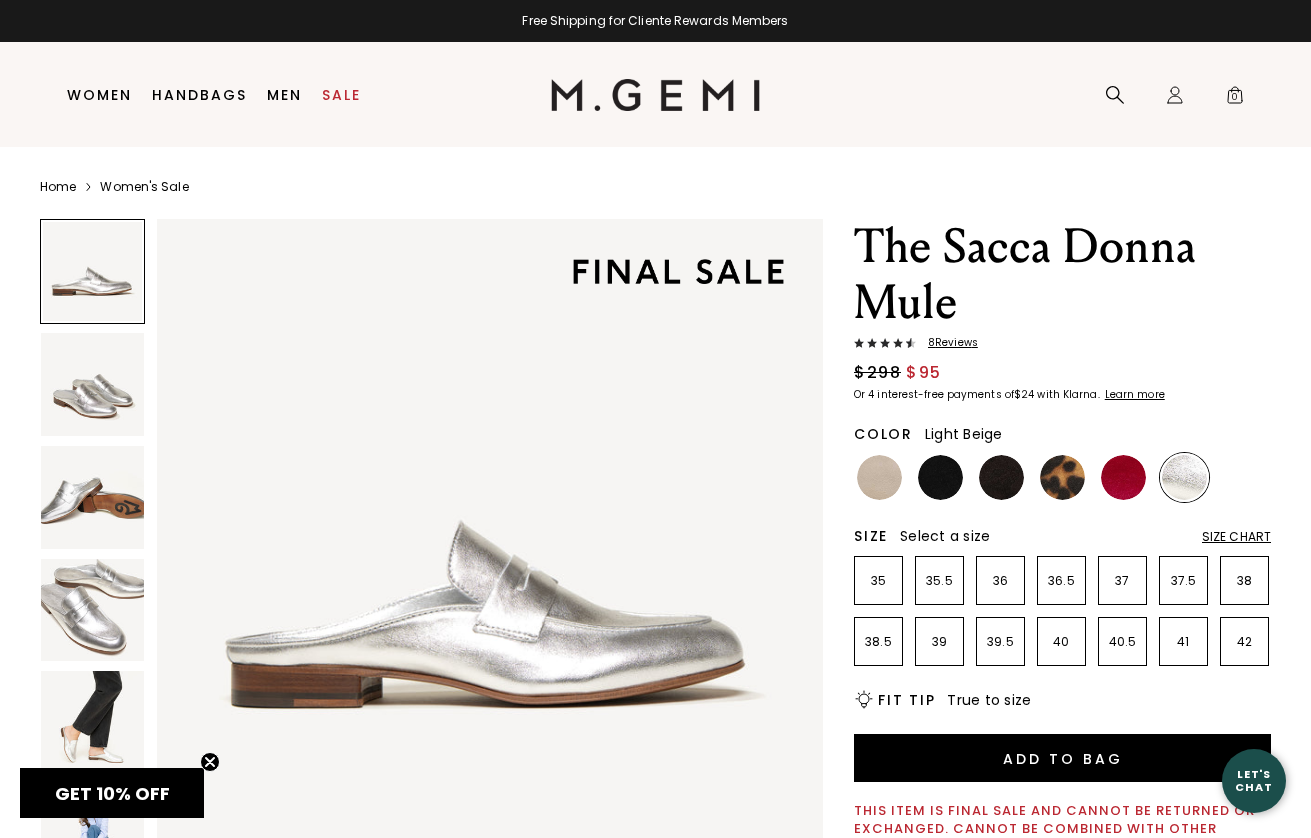 click at bounding box center [879, 477] 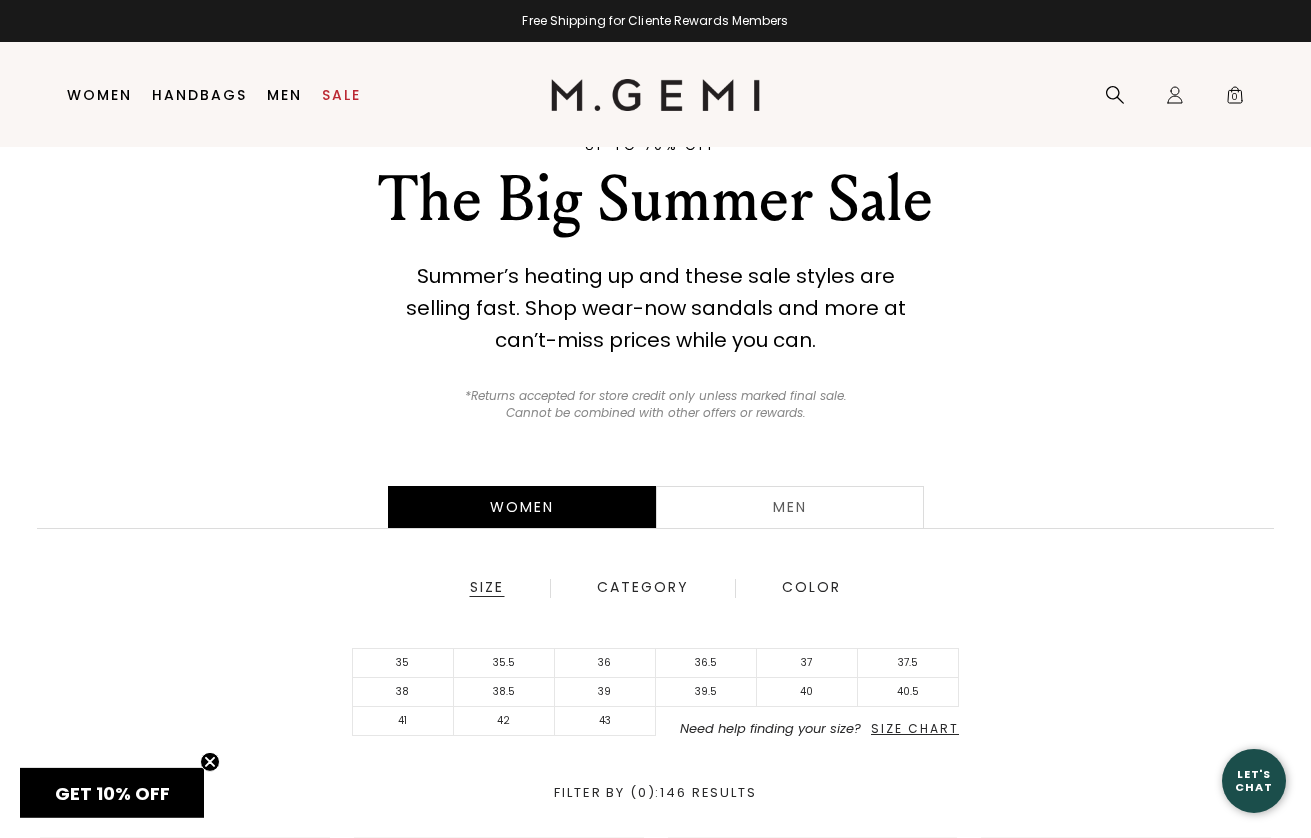 scroll, scrollTop: 0, scrollLeft: 0, axis: both 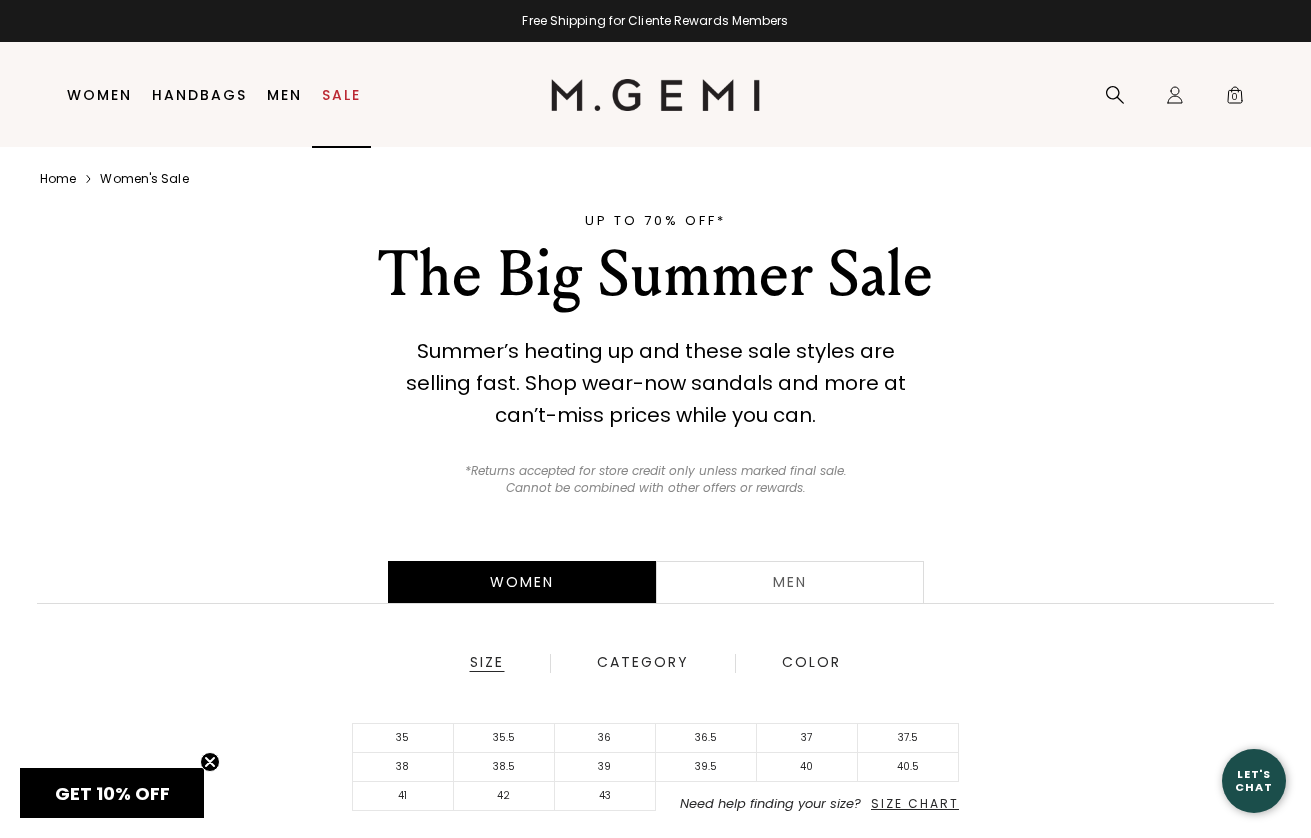 click on "Sale" at bounding box center (341, 95) 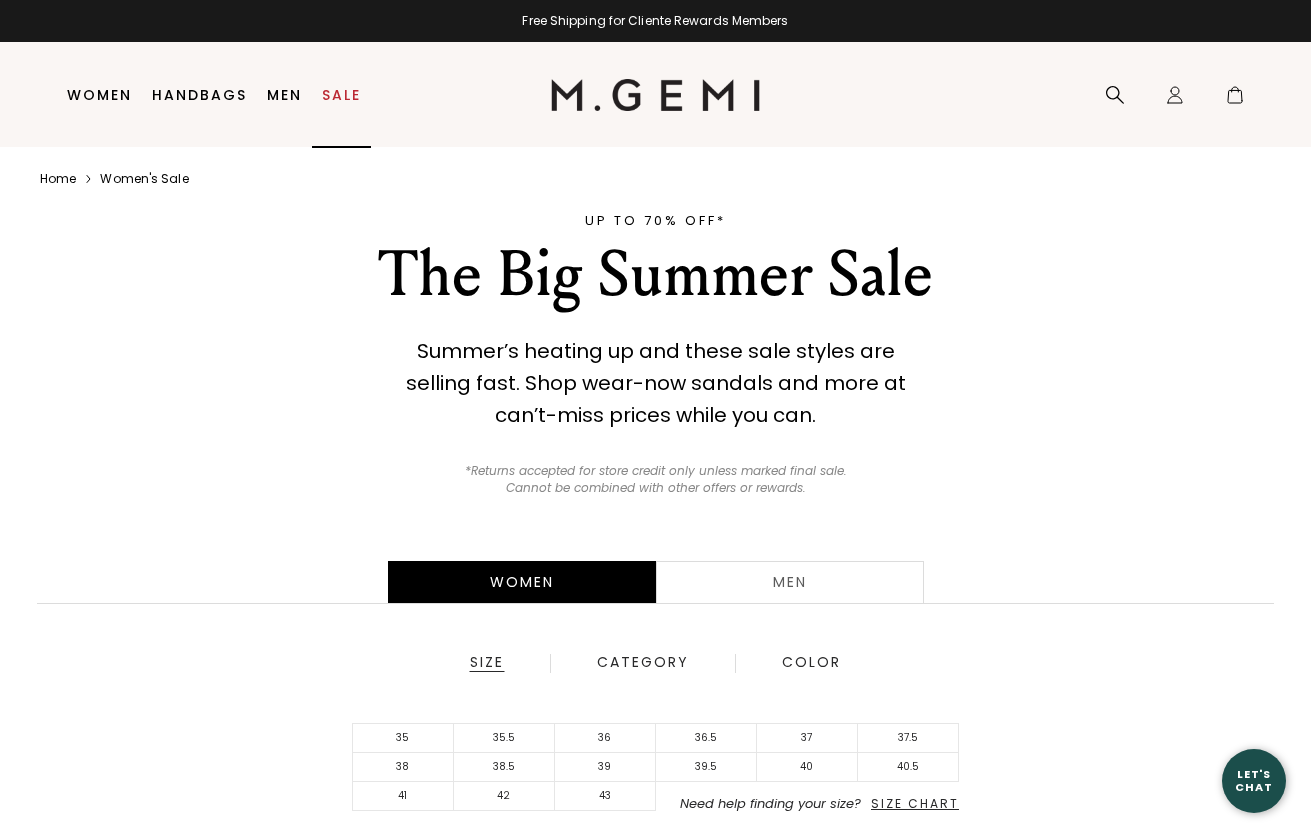scroll, scrollTop: 0, scrollLeft: 0, axis: both 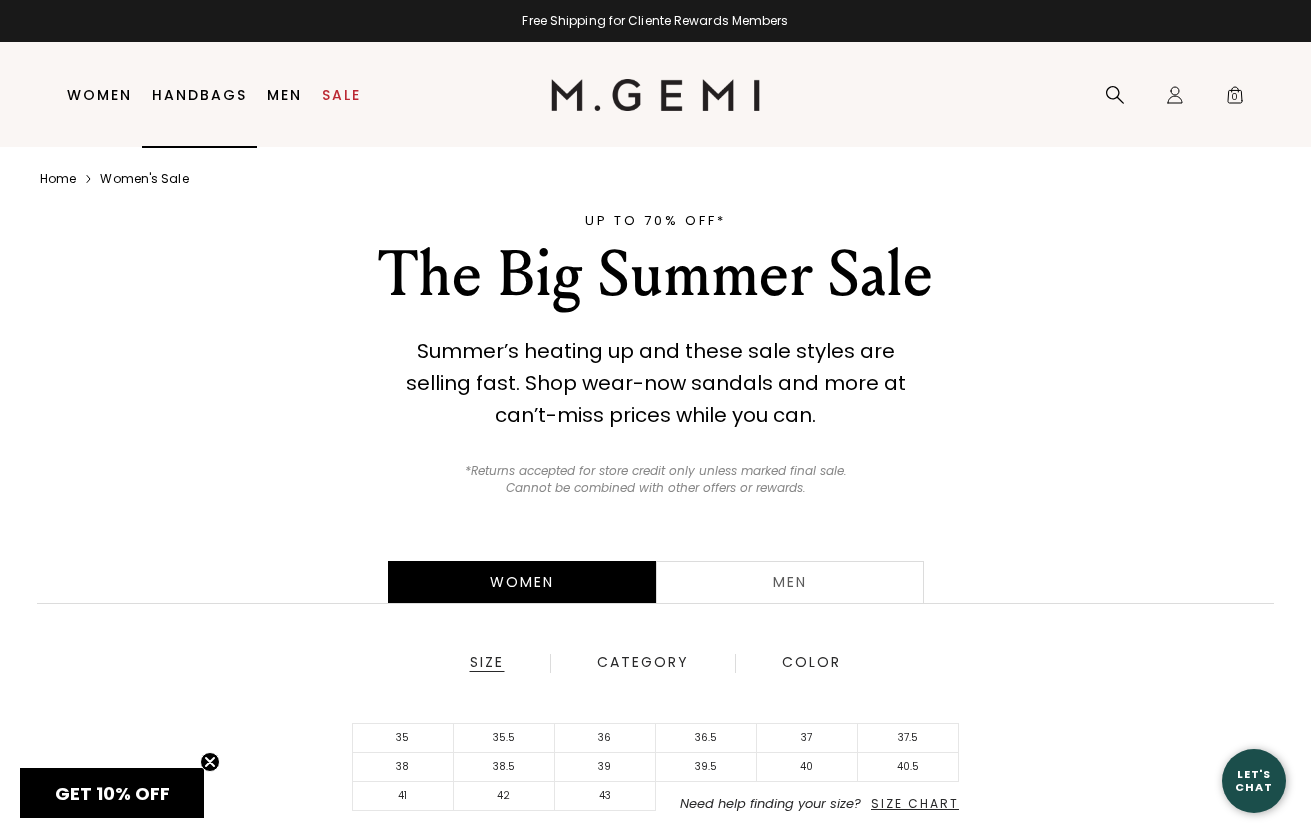 click on "Handbags" at bounding box center (199, 95) 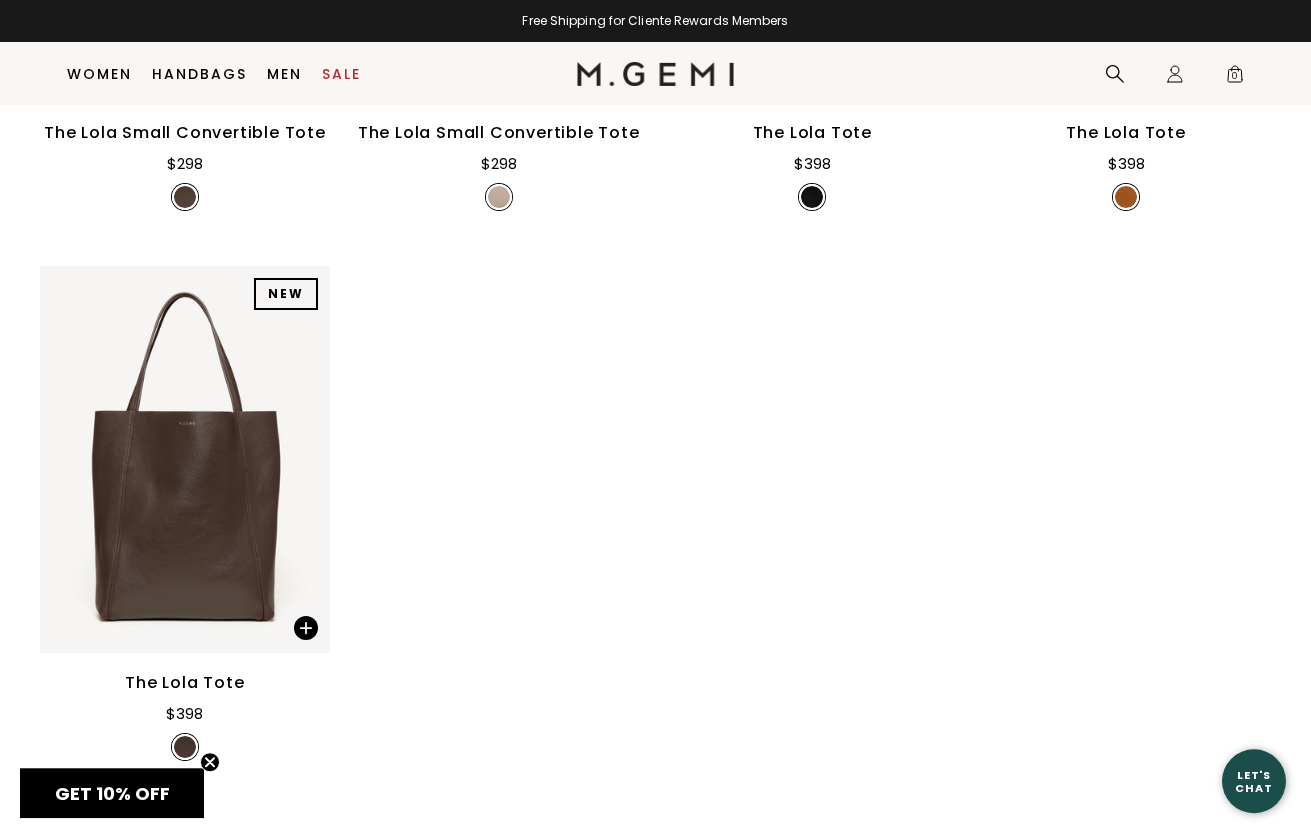scroll, scrollTop: 4650, scrollLeft: 0, axis: vertical 